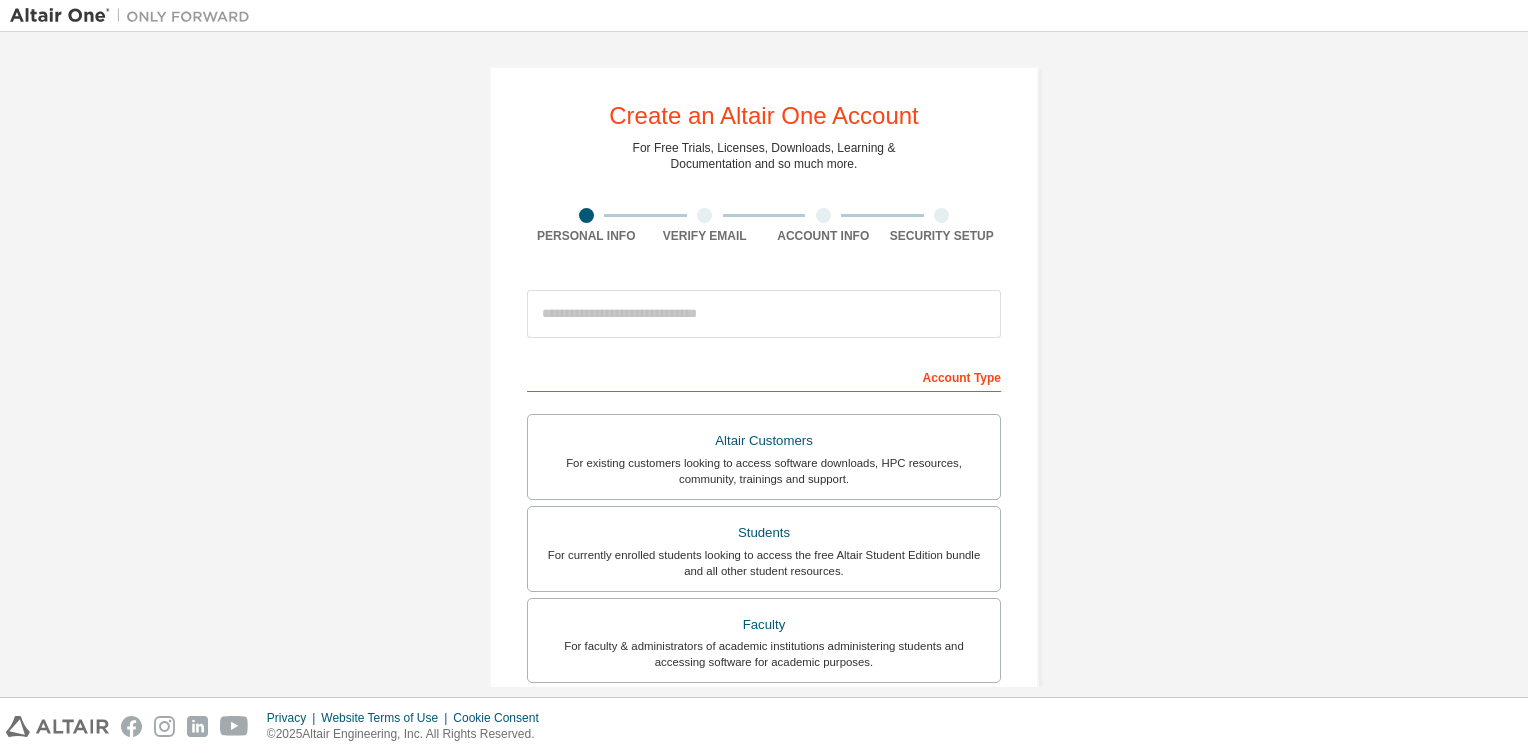 scroll, scrollTop: 0, scrollLeft: 0, axis: both 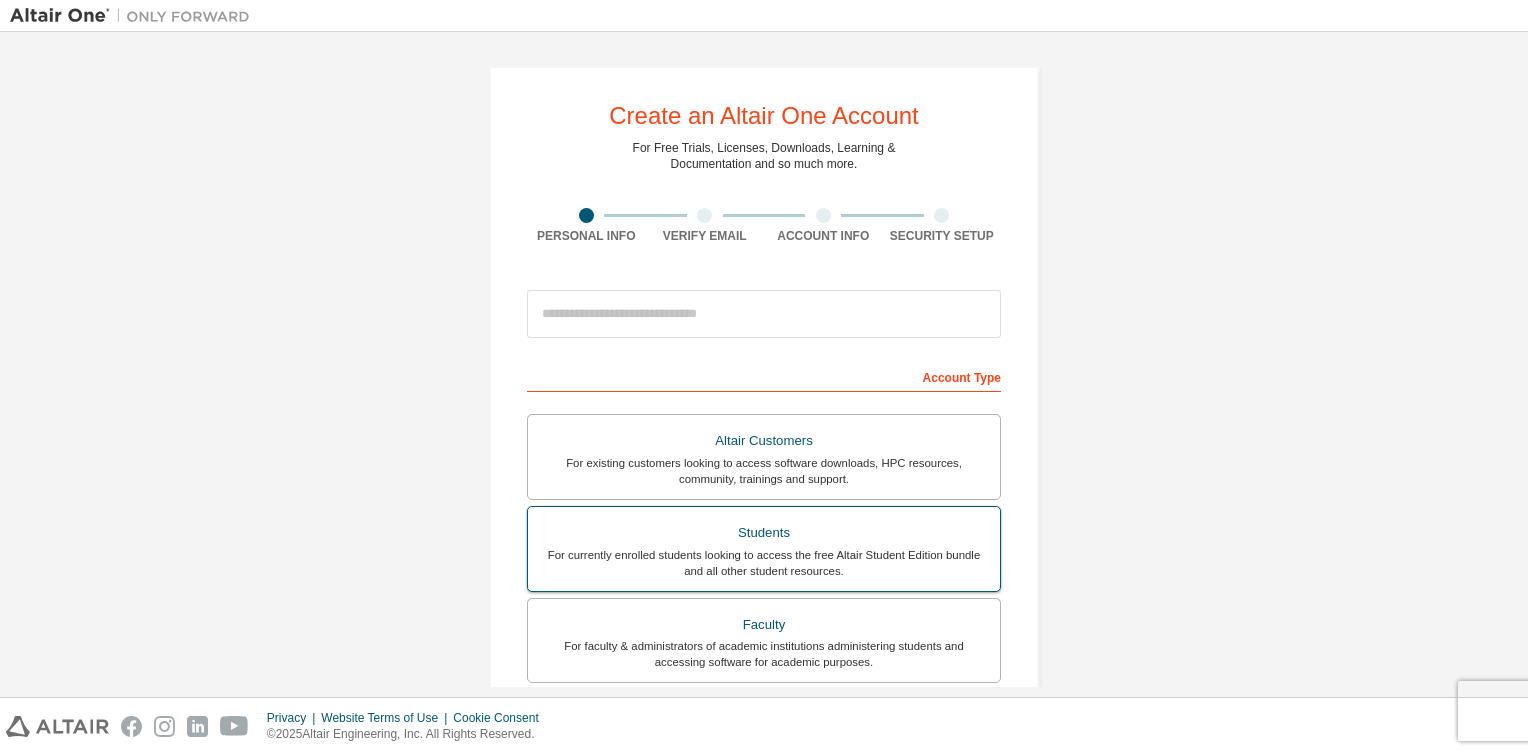 click on "For currently enrolled students looking to access the free Altair Student Edition bundle and all other student resources." at bounding box center [764, 563] 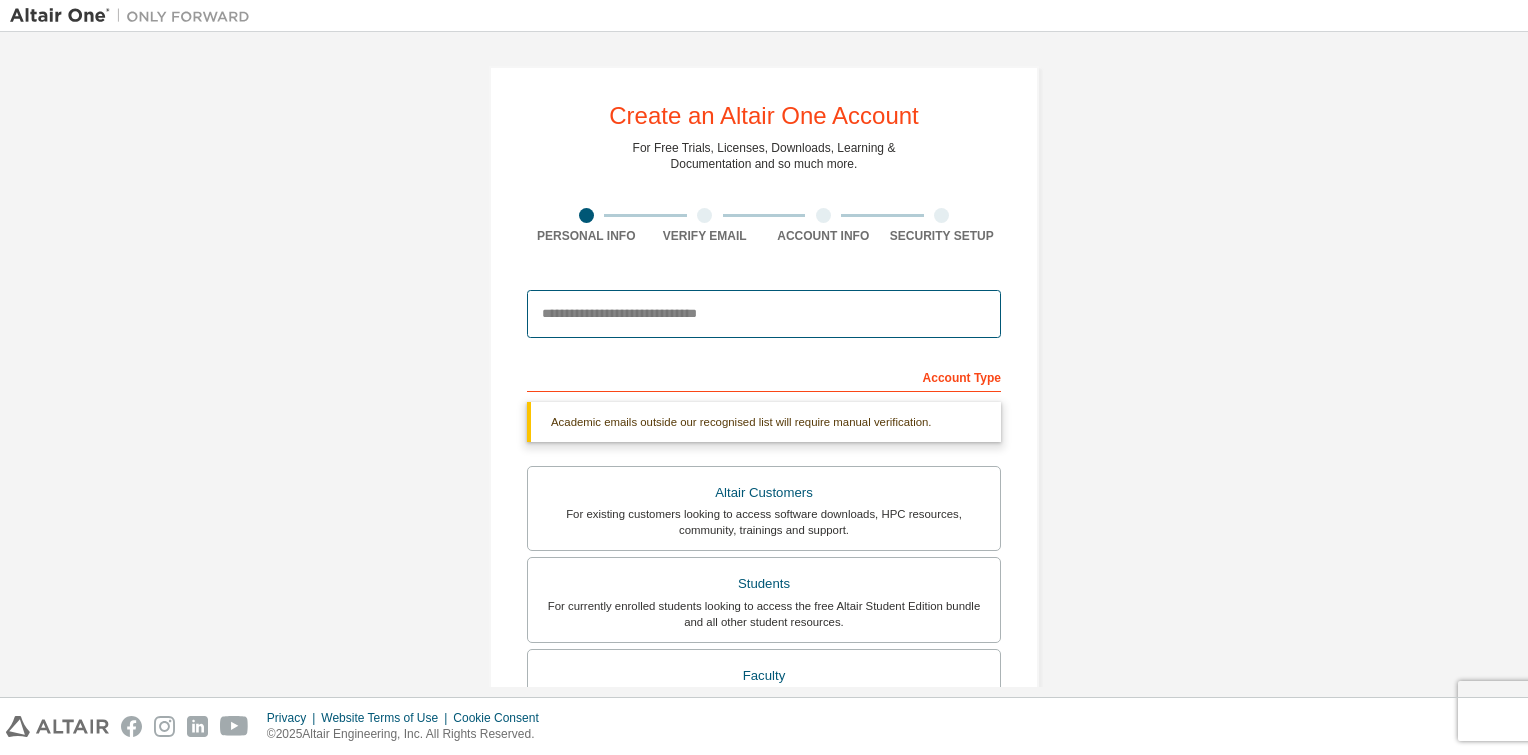 click at bounding box center (764, 314) 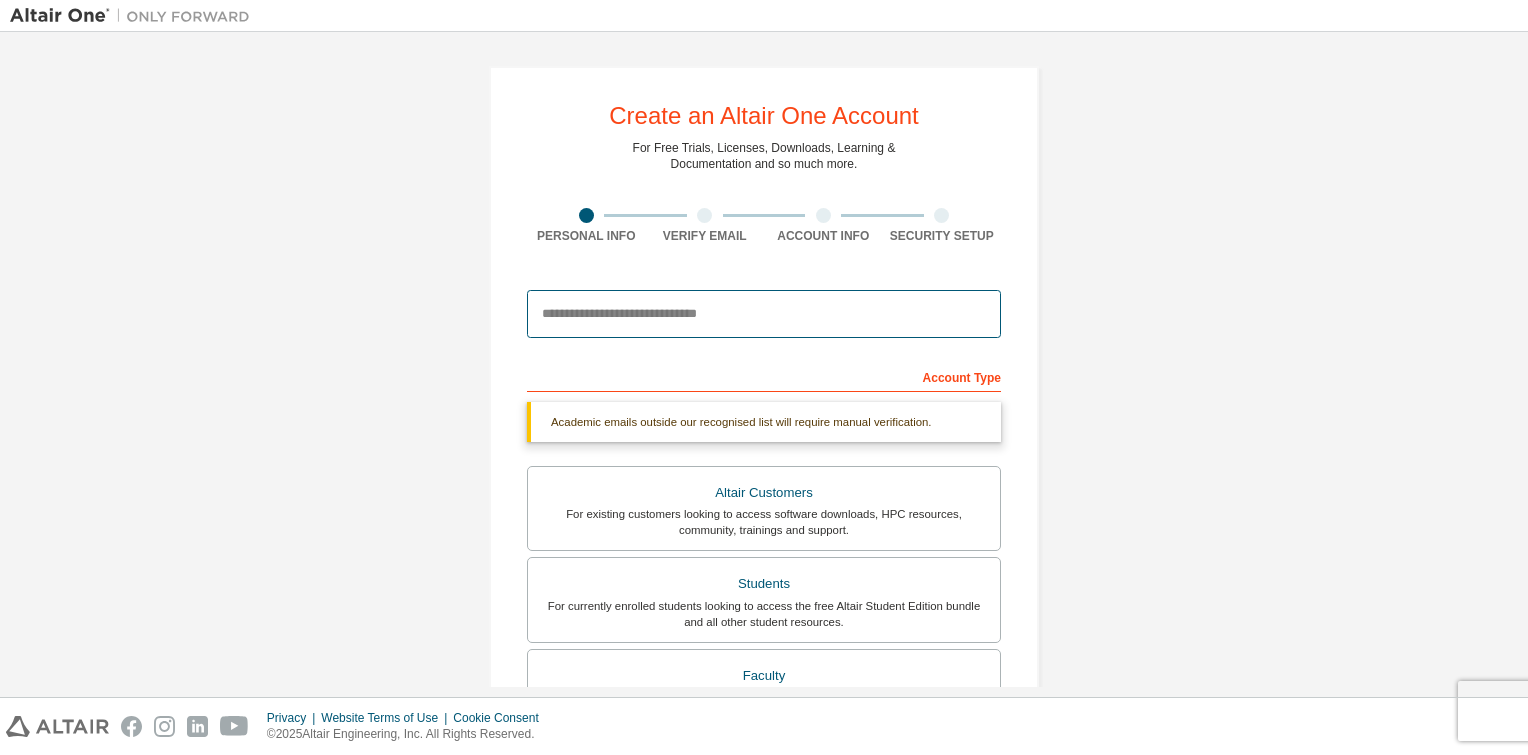 type on "**********" 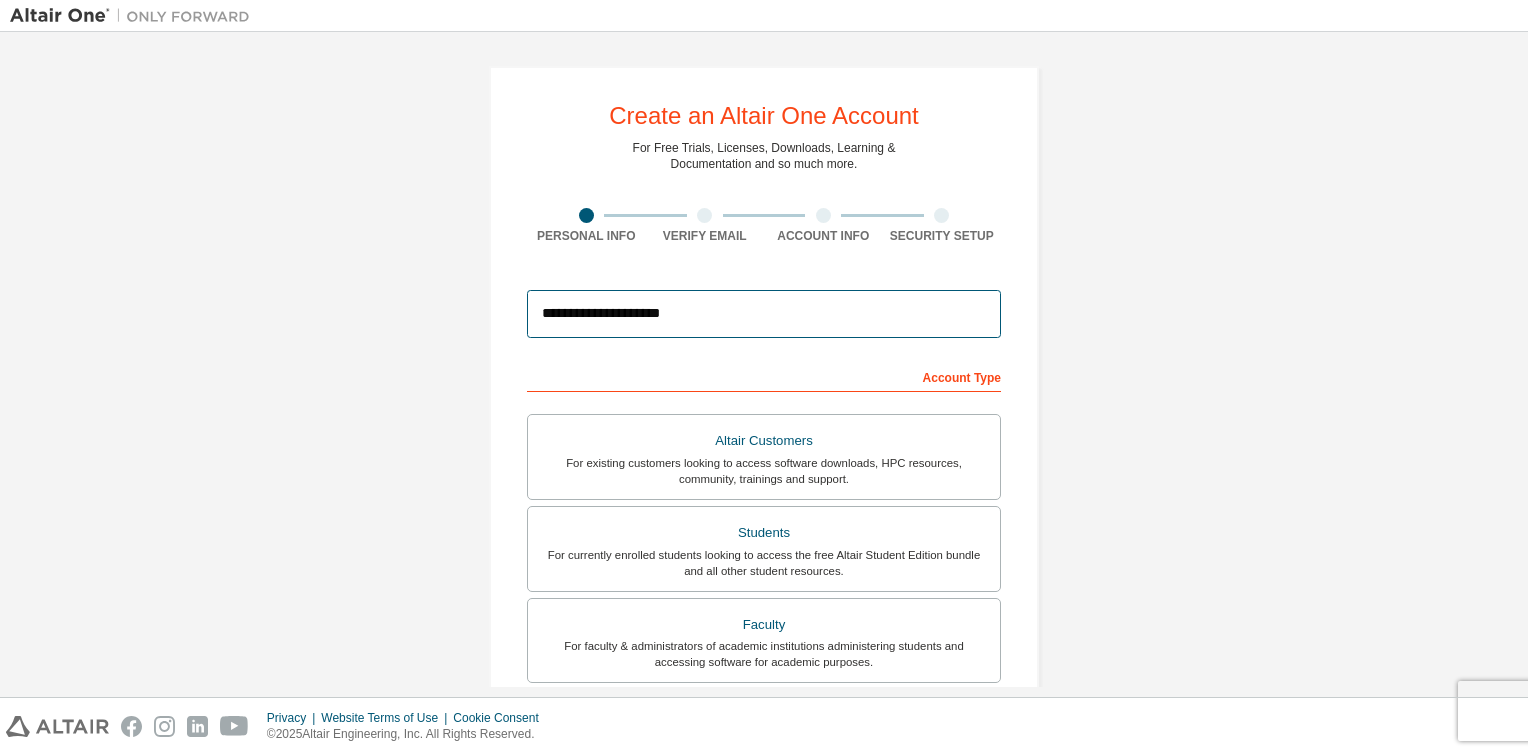 click on "**********" at bounding box center (764, 314) 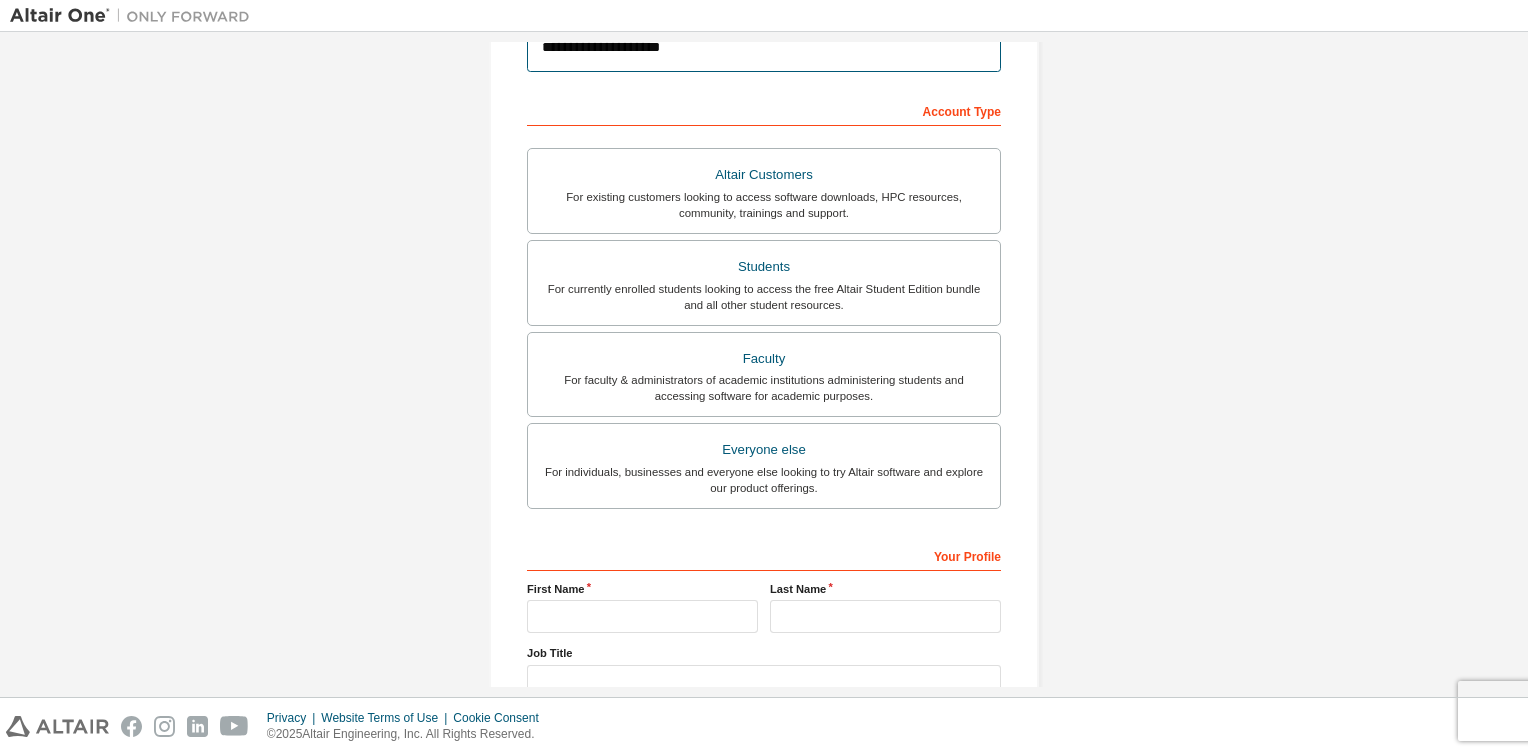 scroll, scrollTop: 409, scrollLeft: 0, axis: vertical 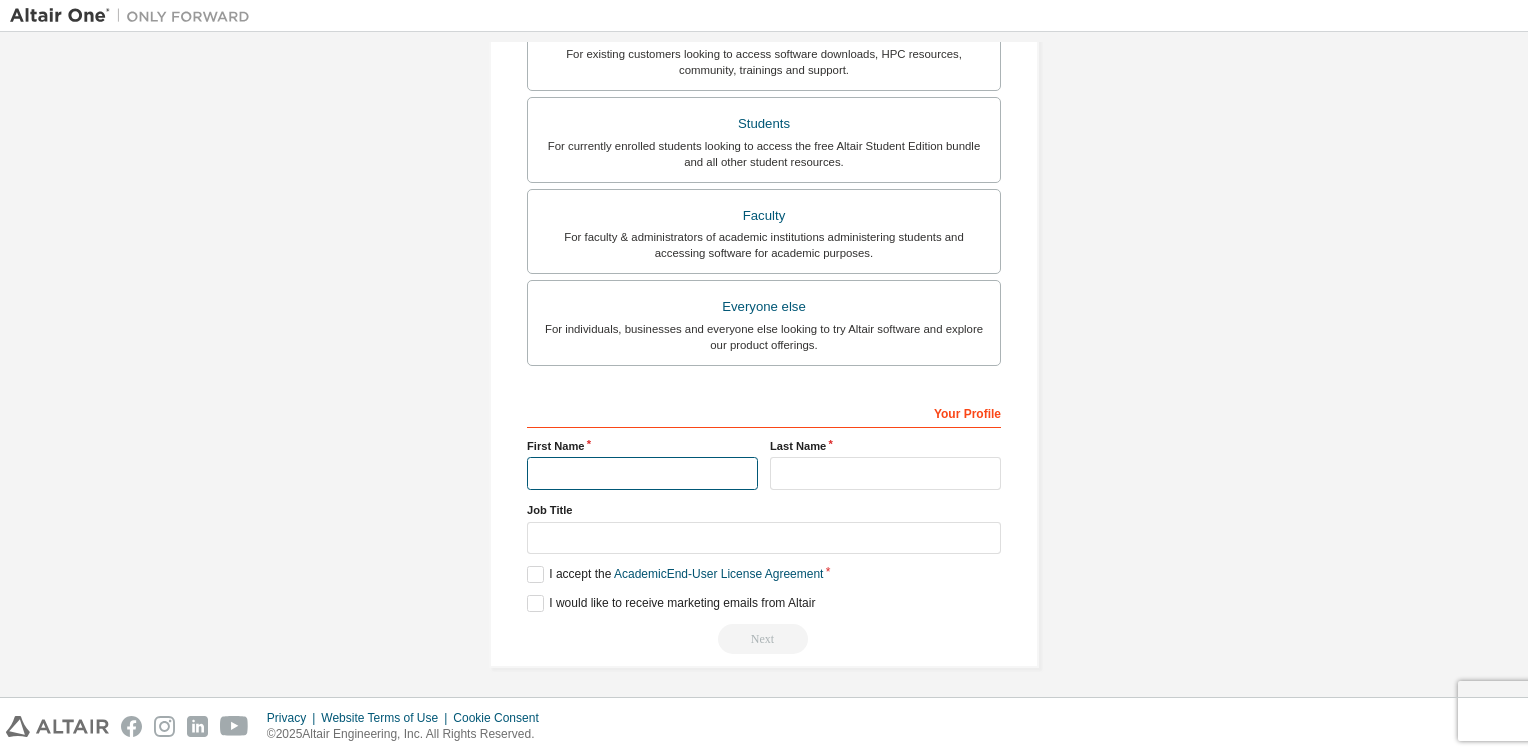 click at bounding box center [642, 473] 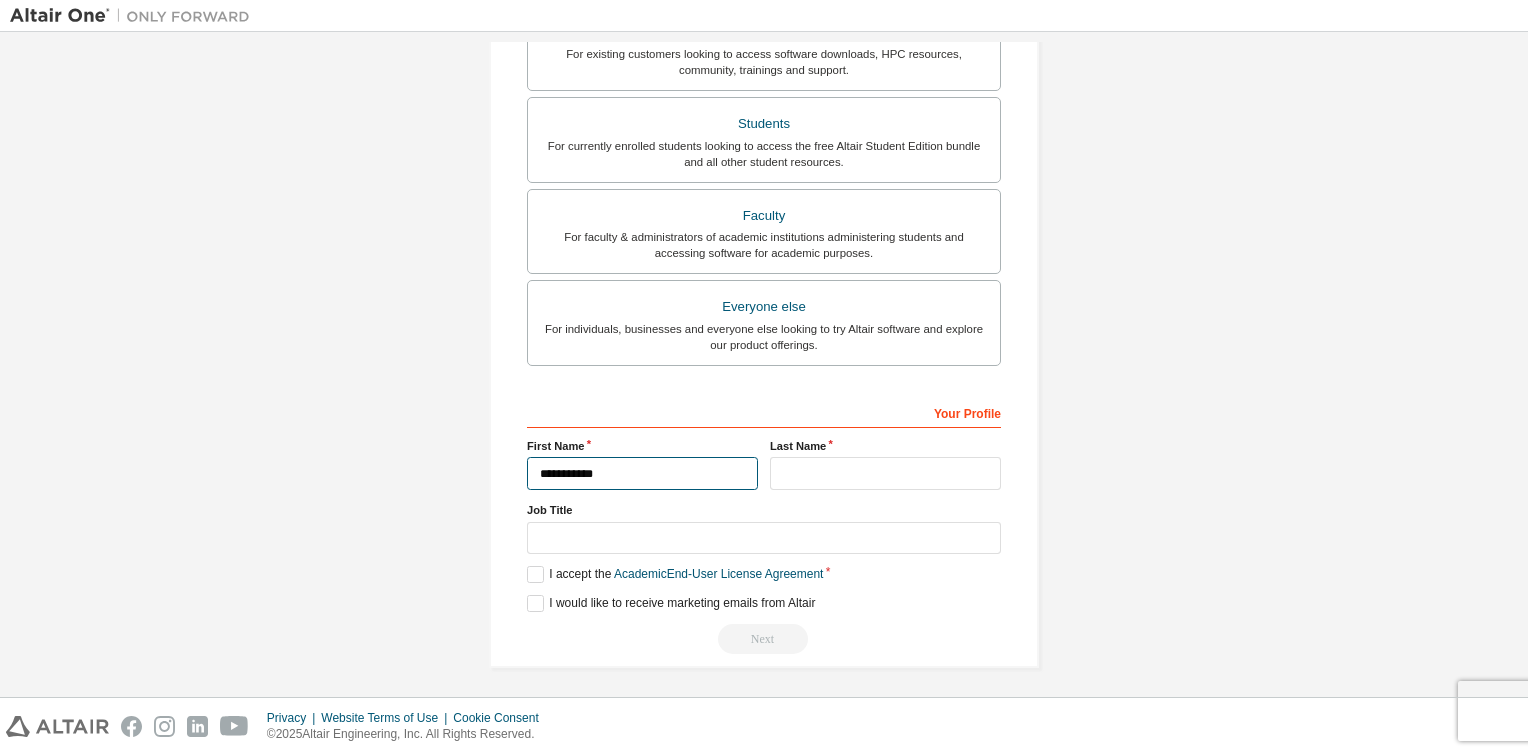 type on "**********" 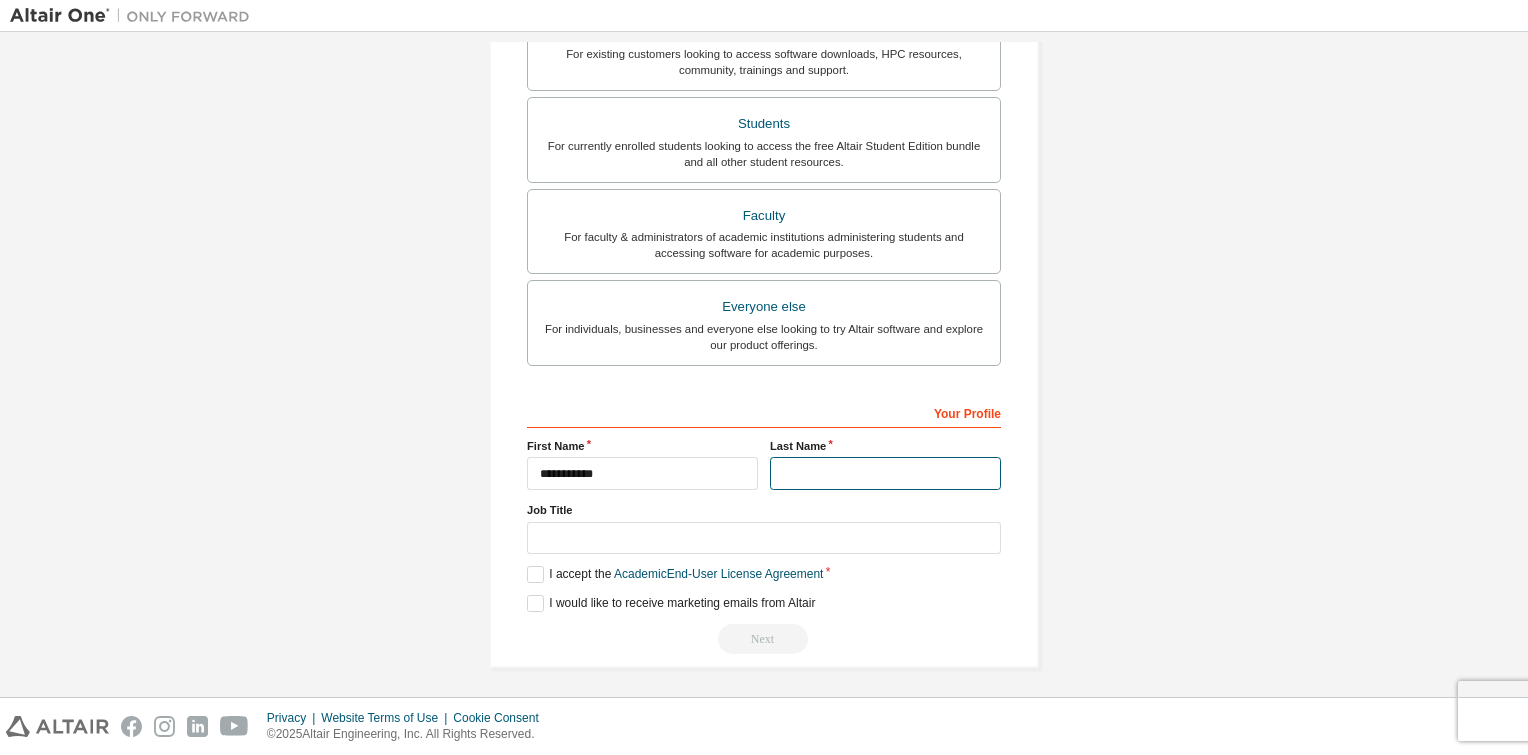 click at bounding box center [885, 473] 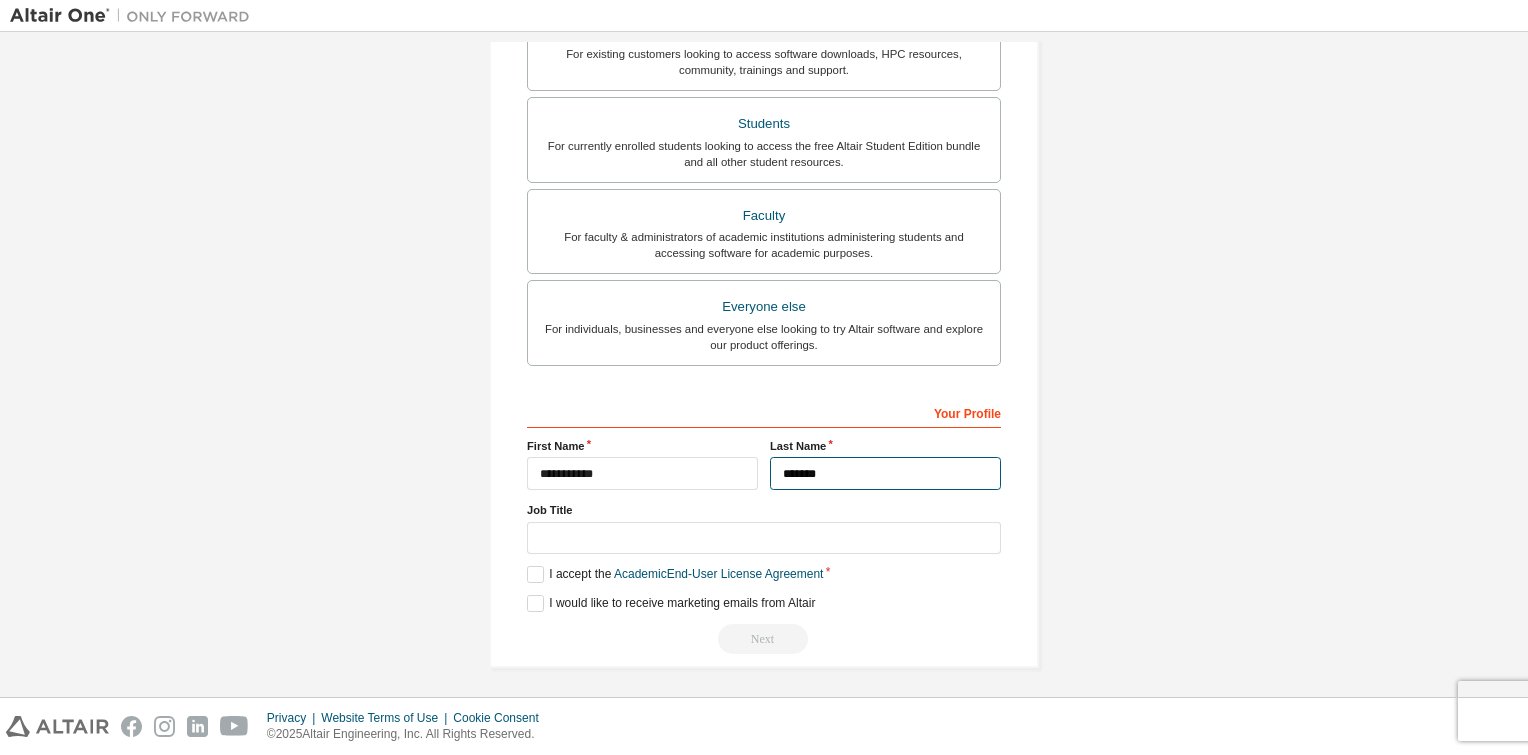 type on "*******" 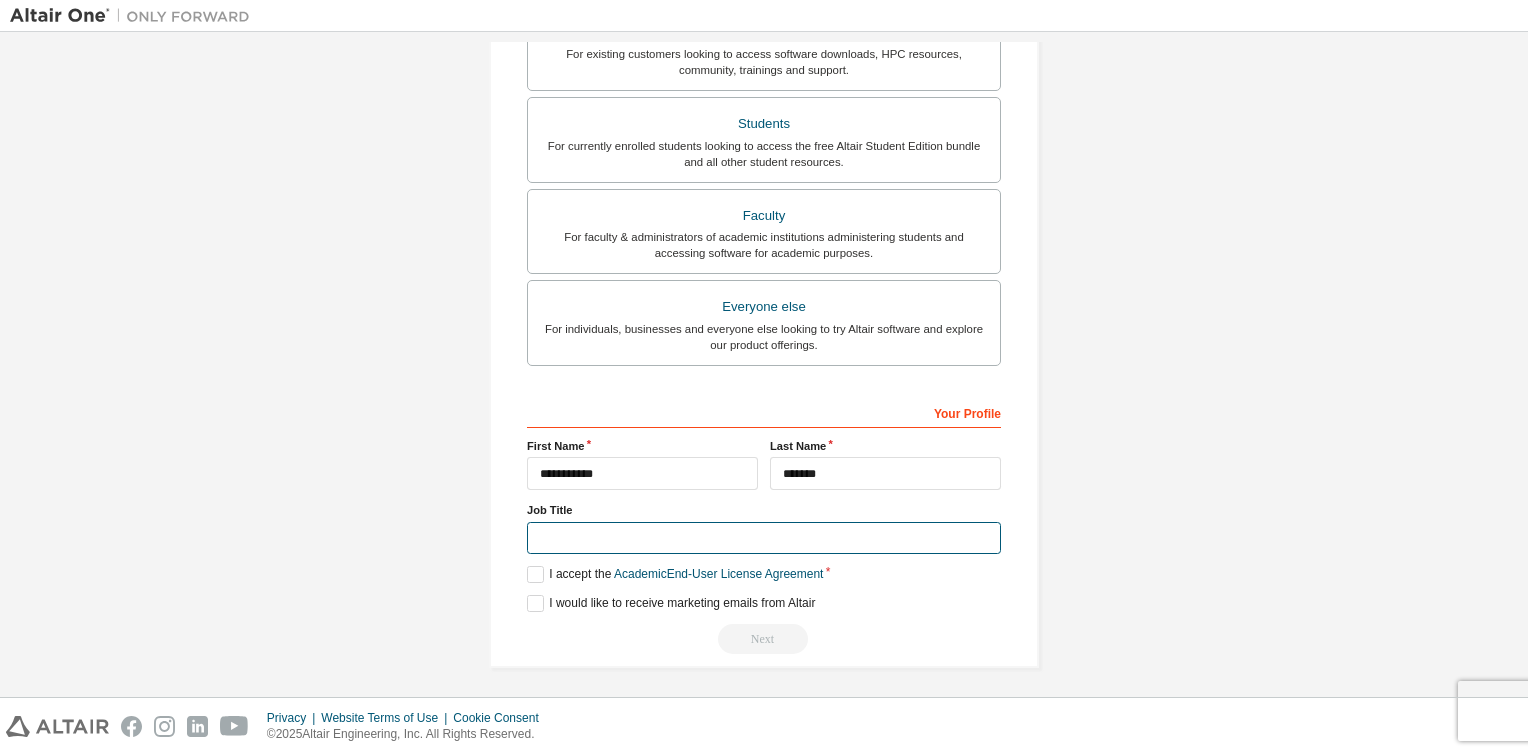 click at bounding box center [764, 538] 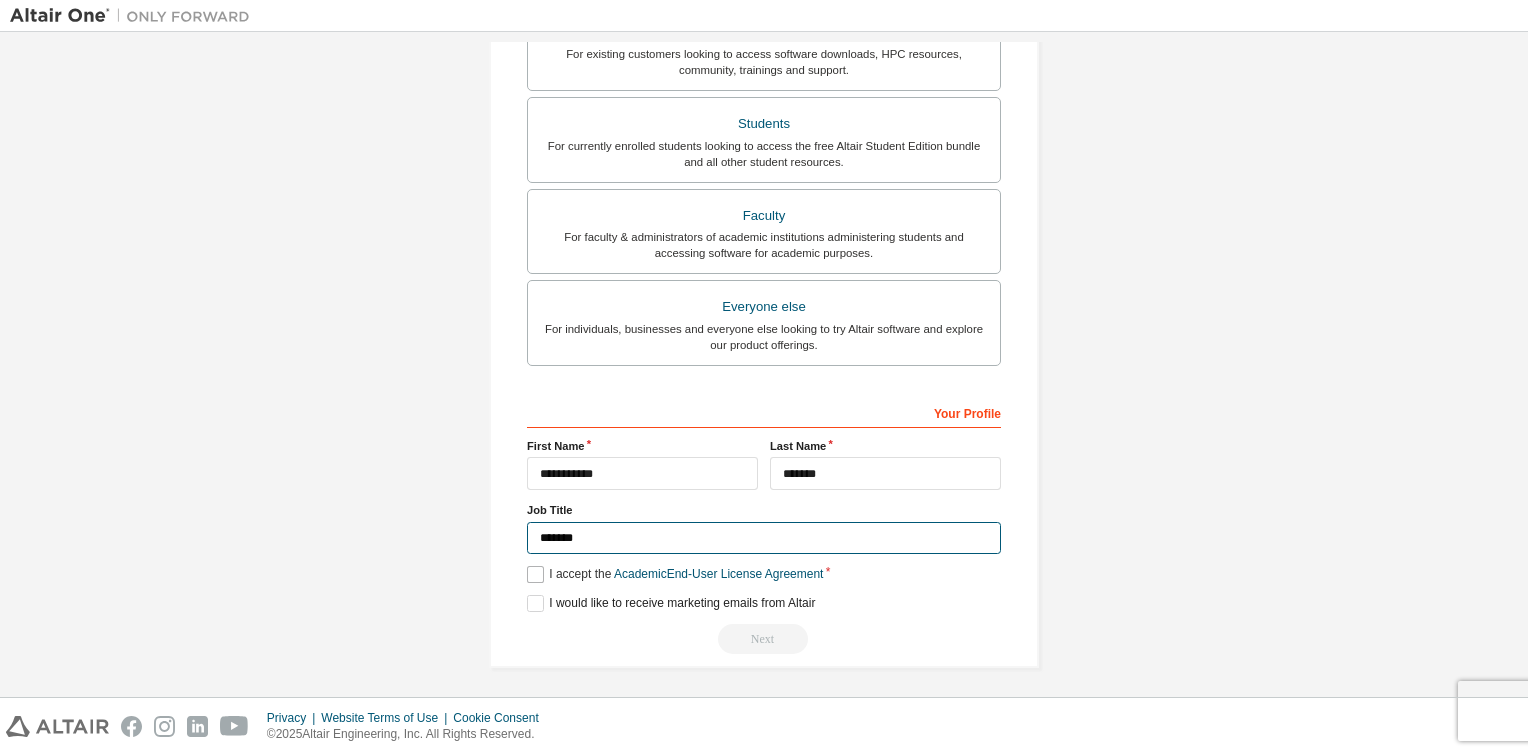 type on "*******" 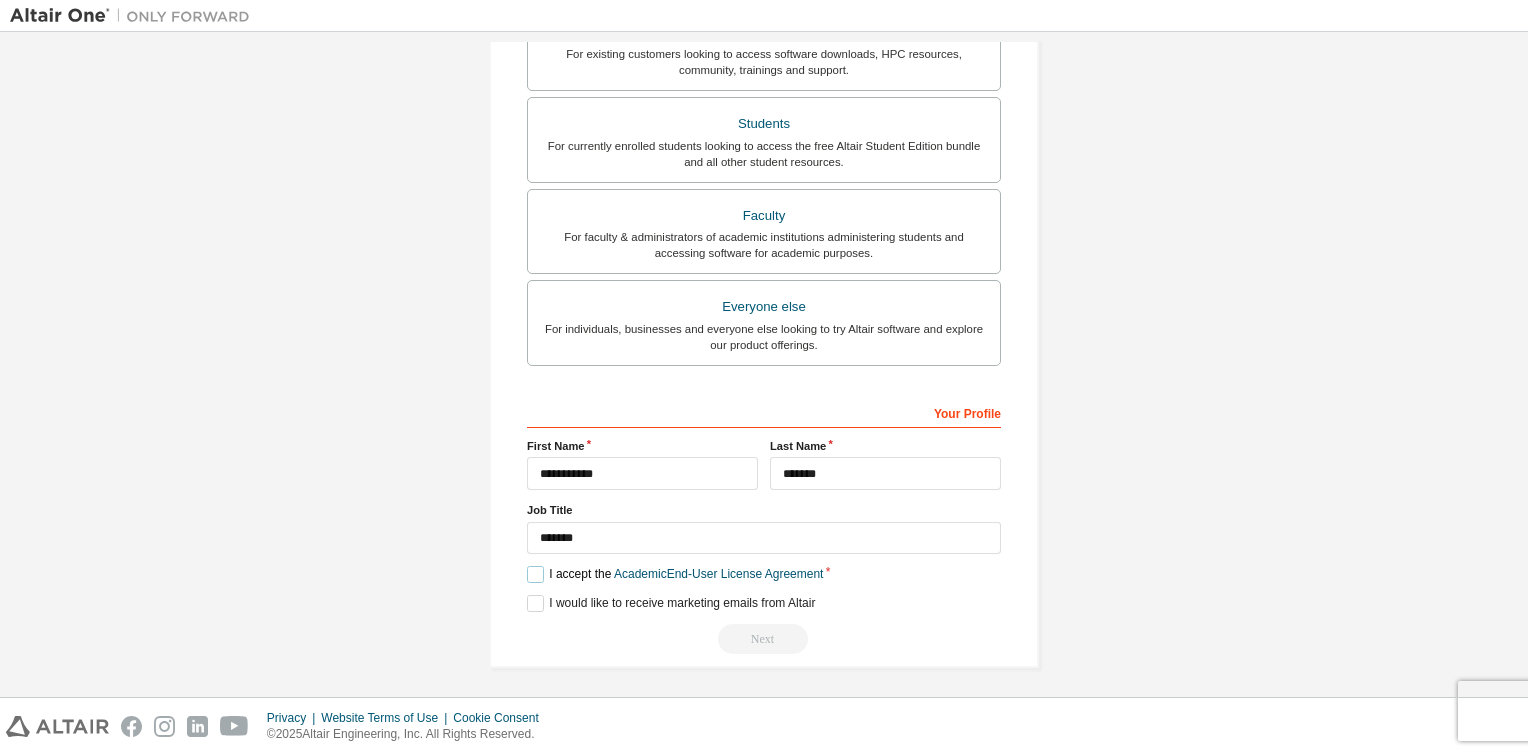 click on "I accept the   Academic   End-User License Agreement" at bounding box center [675, 574] 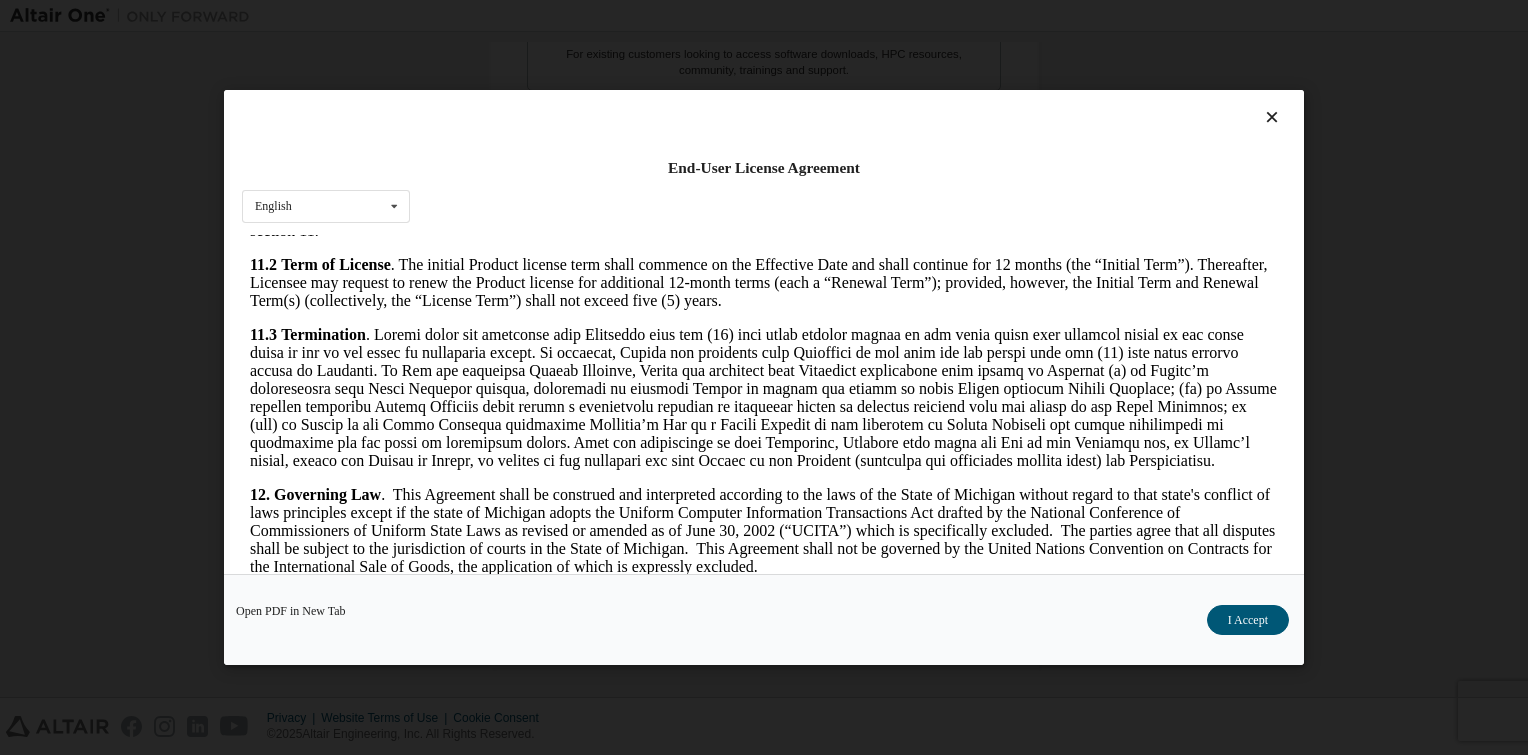 scroll, scrollTop: 3329, scrollLeft: 0, axis: vertical 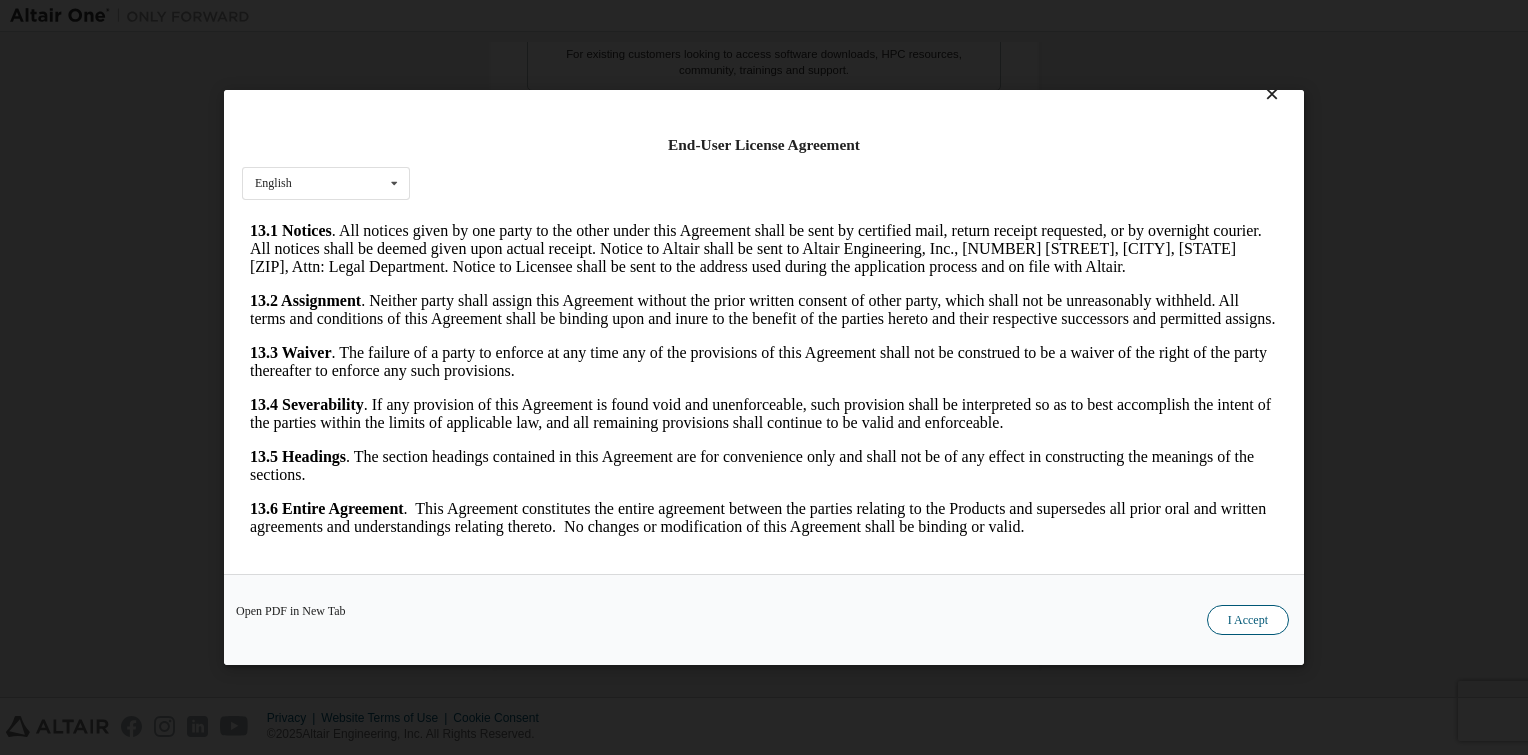 click on "I Accept" at bounding box center (1248, 620) 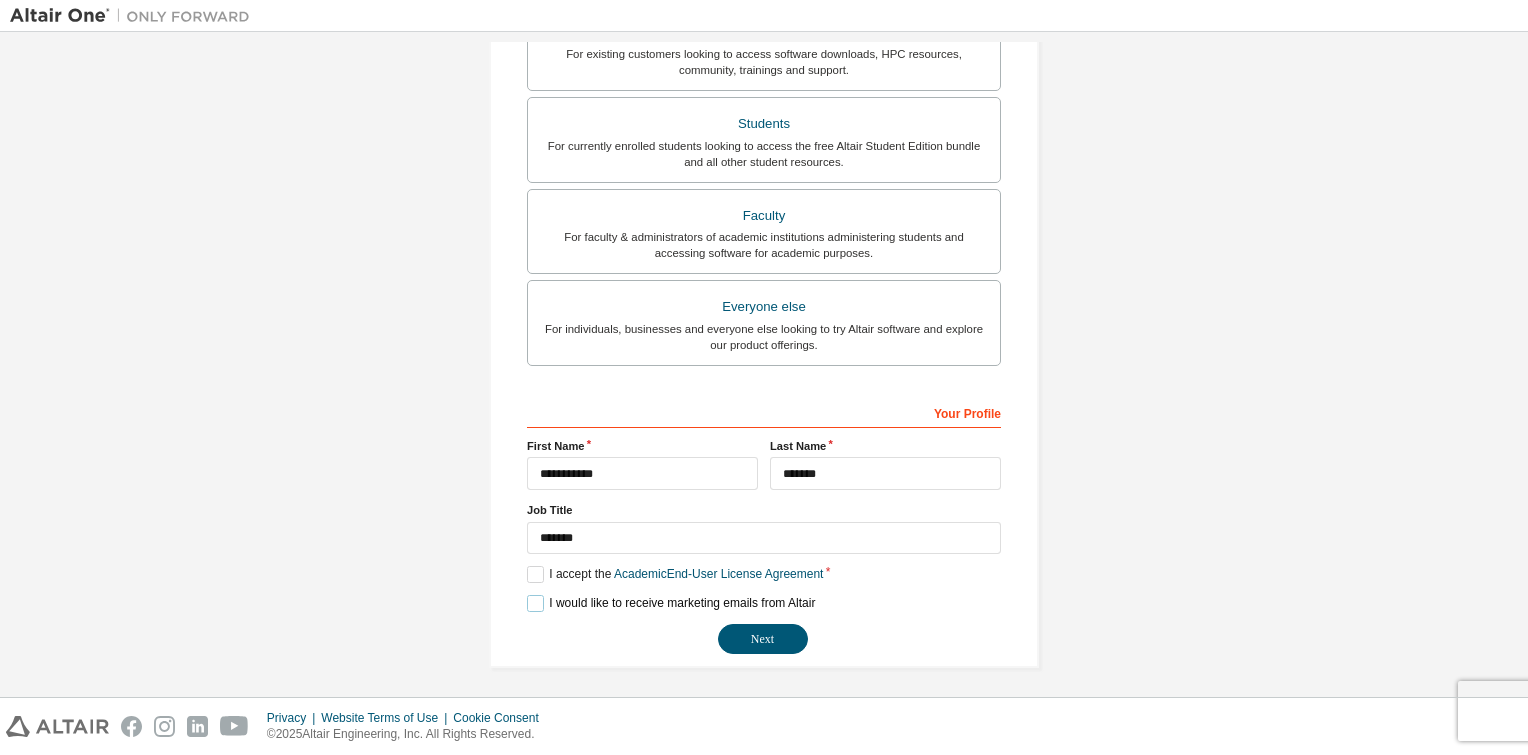 click on "I would like to receive marketing emails from Altair" at bounding box center (671, 603) 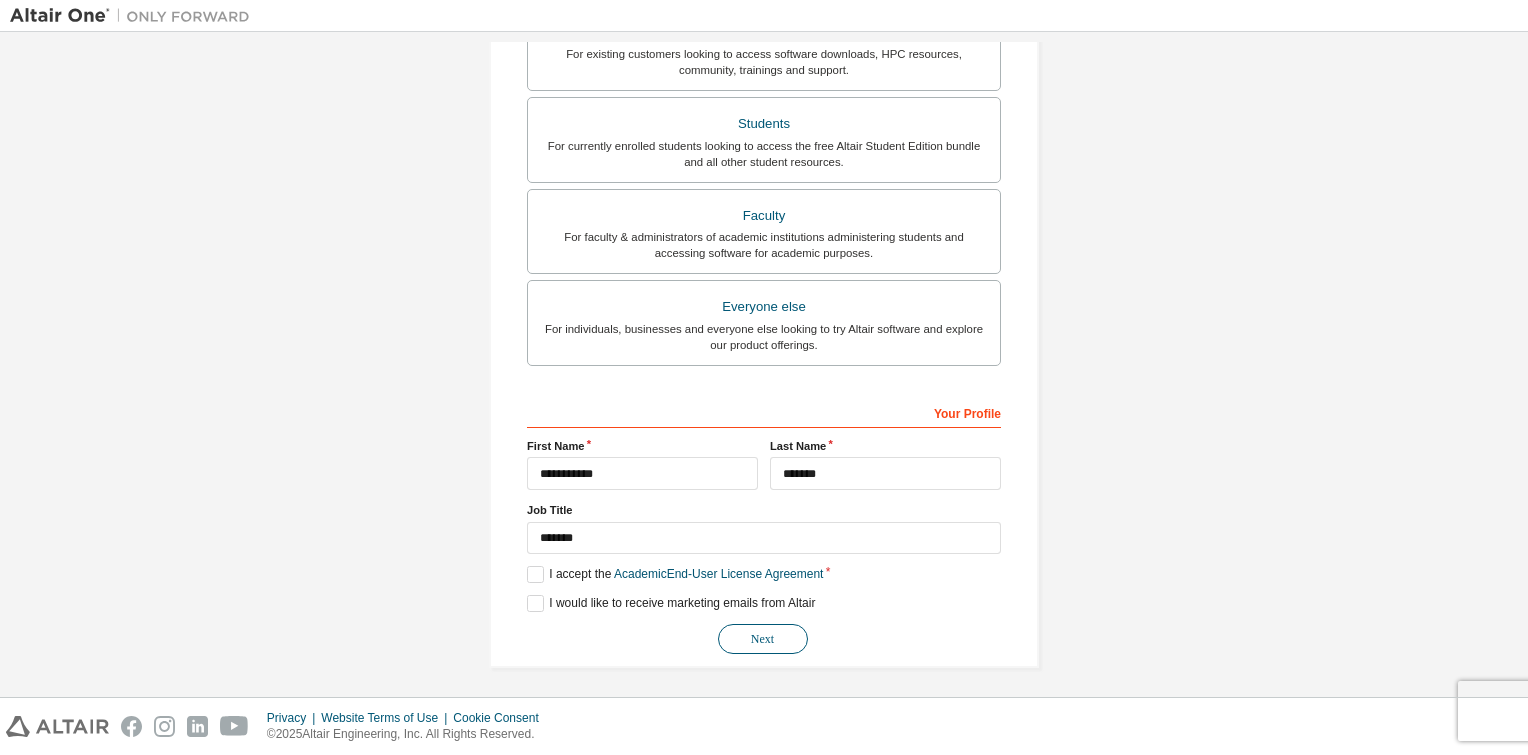 click on "Next" at bounding box center (763, 639) 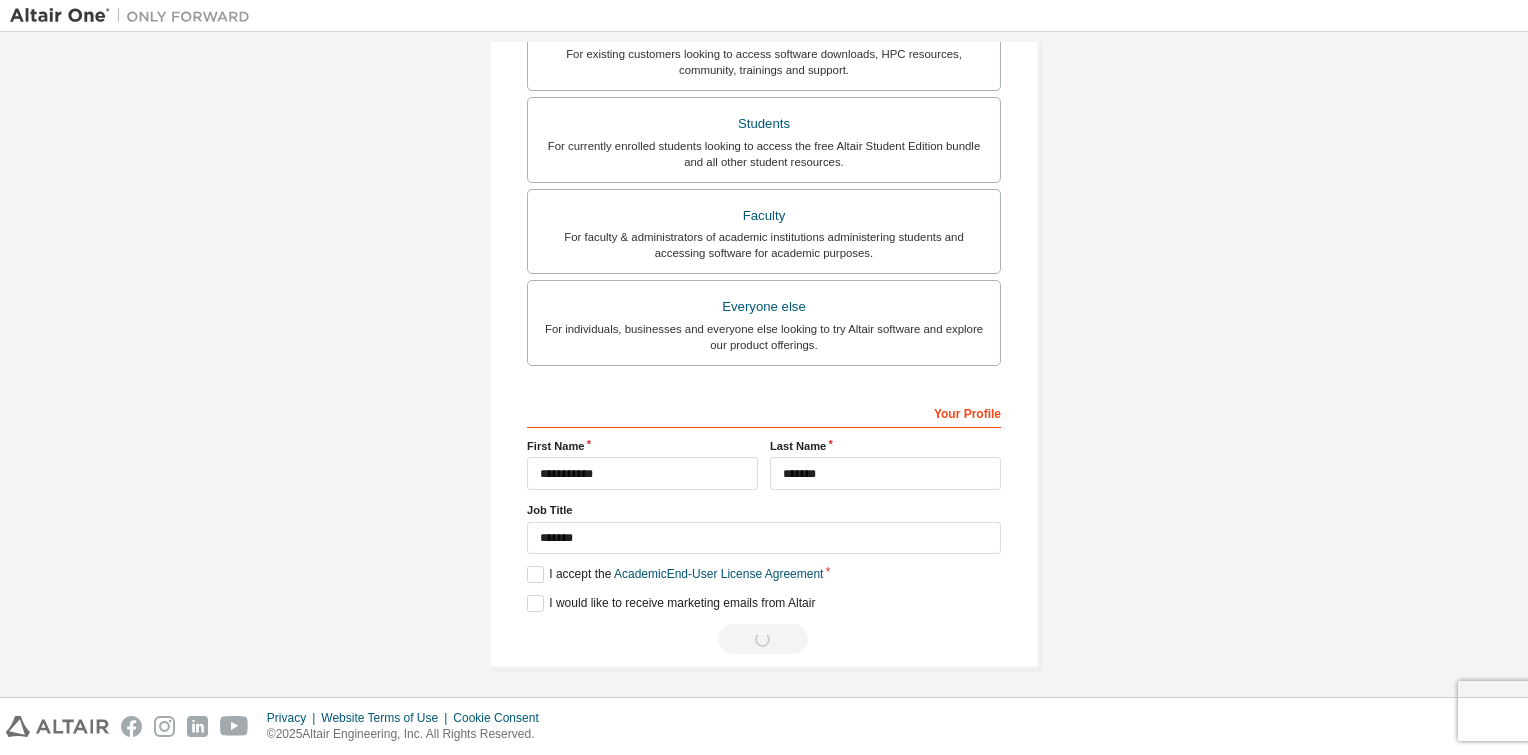 scroll, scrollTop: 0, scrollLeft: 0, axis: both 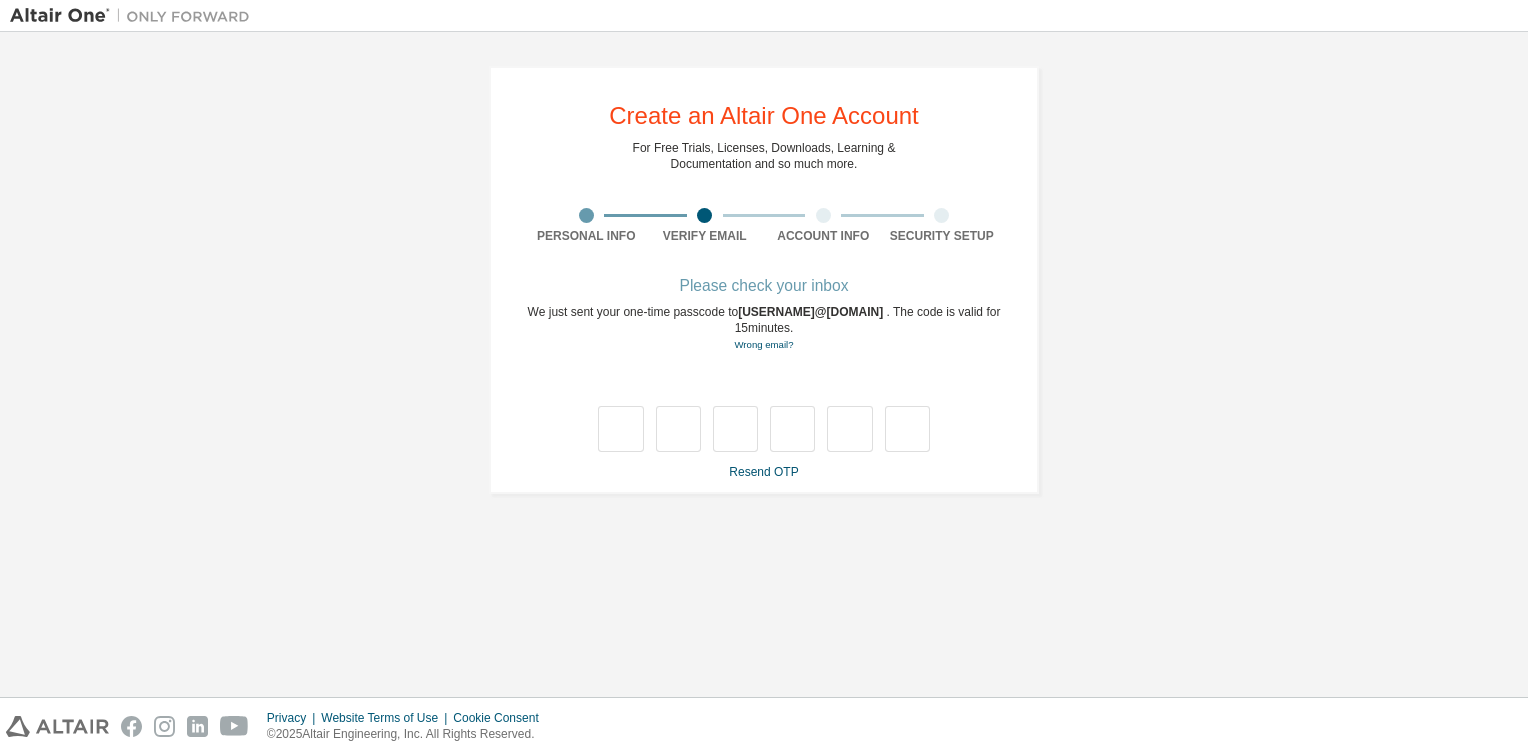 type on "*" 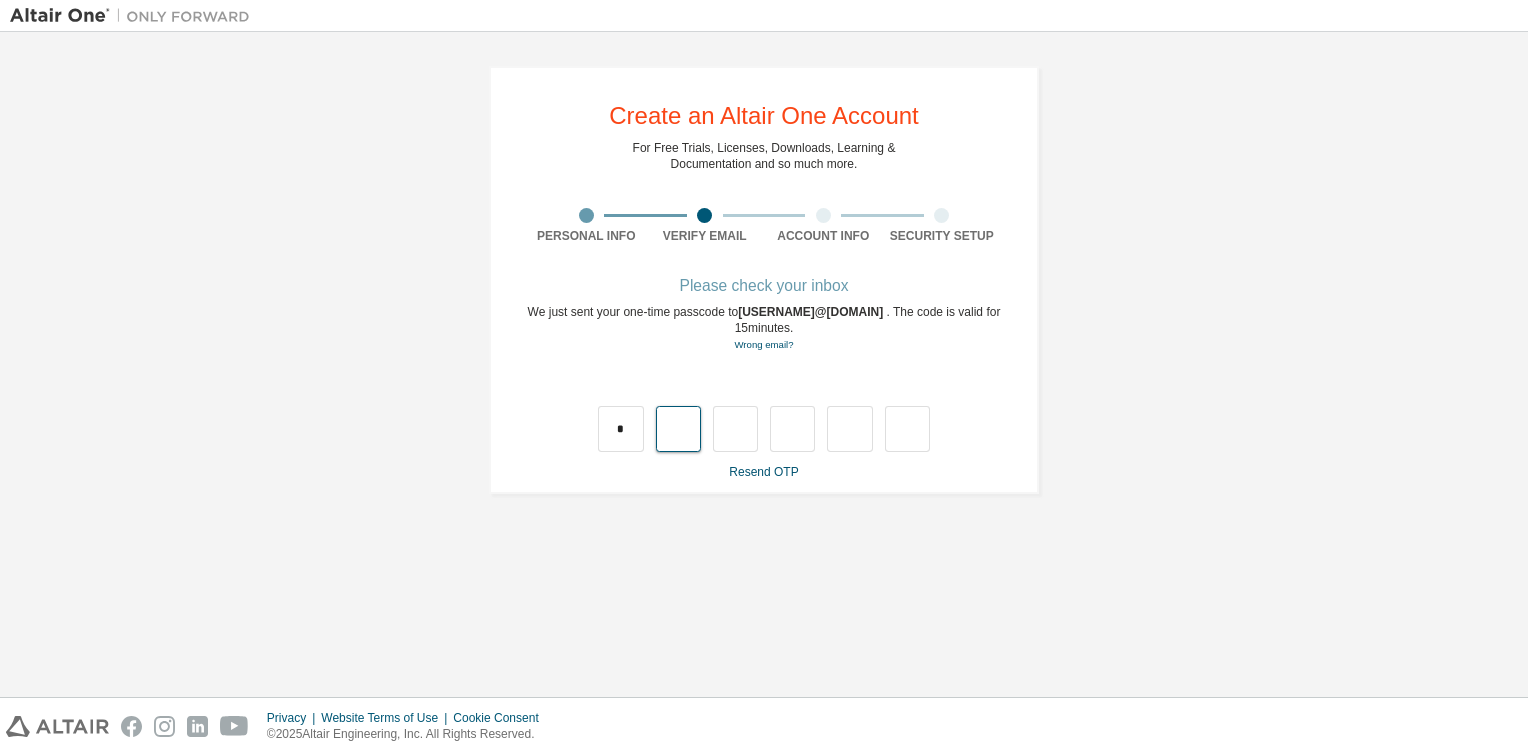 type on "*" 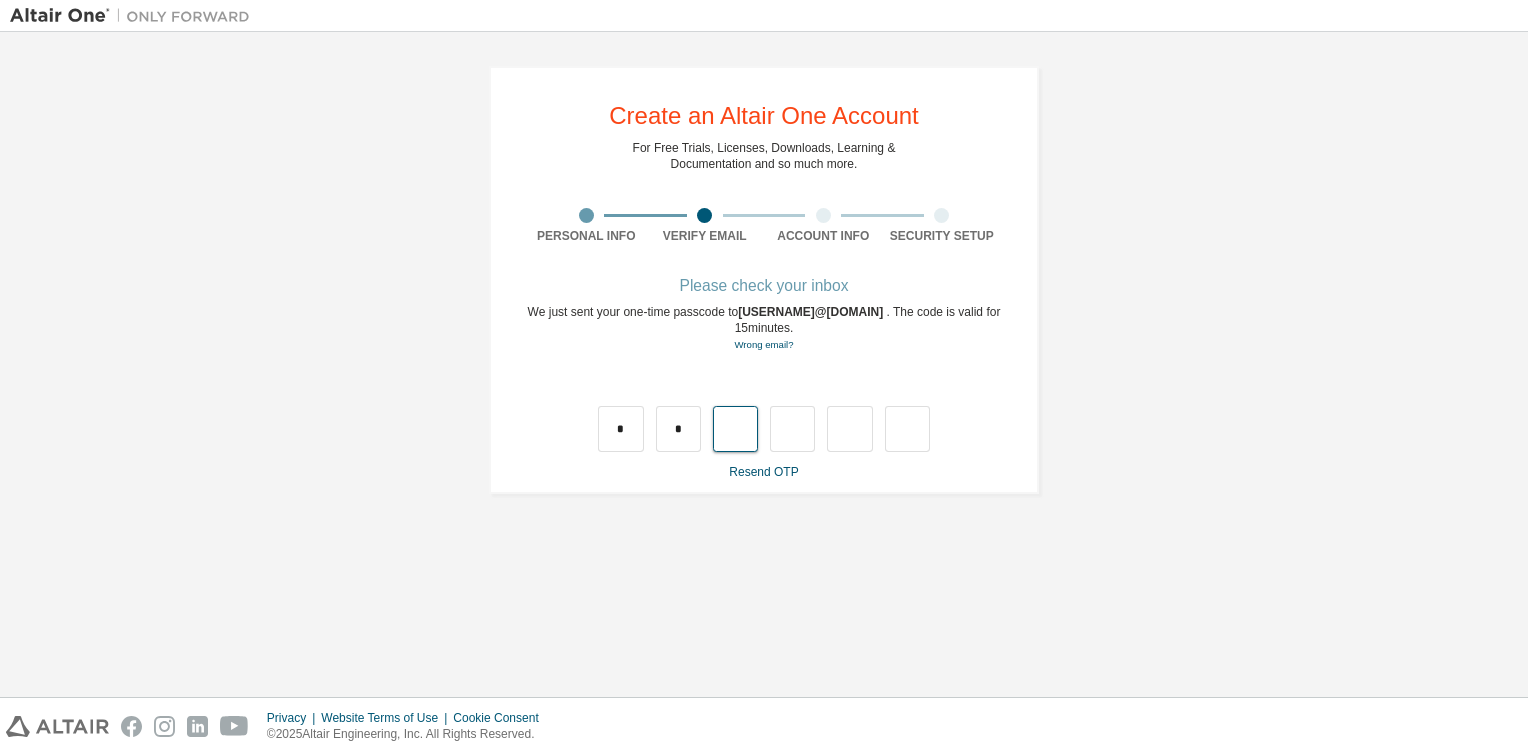 type on "*" 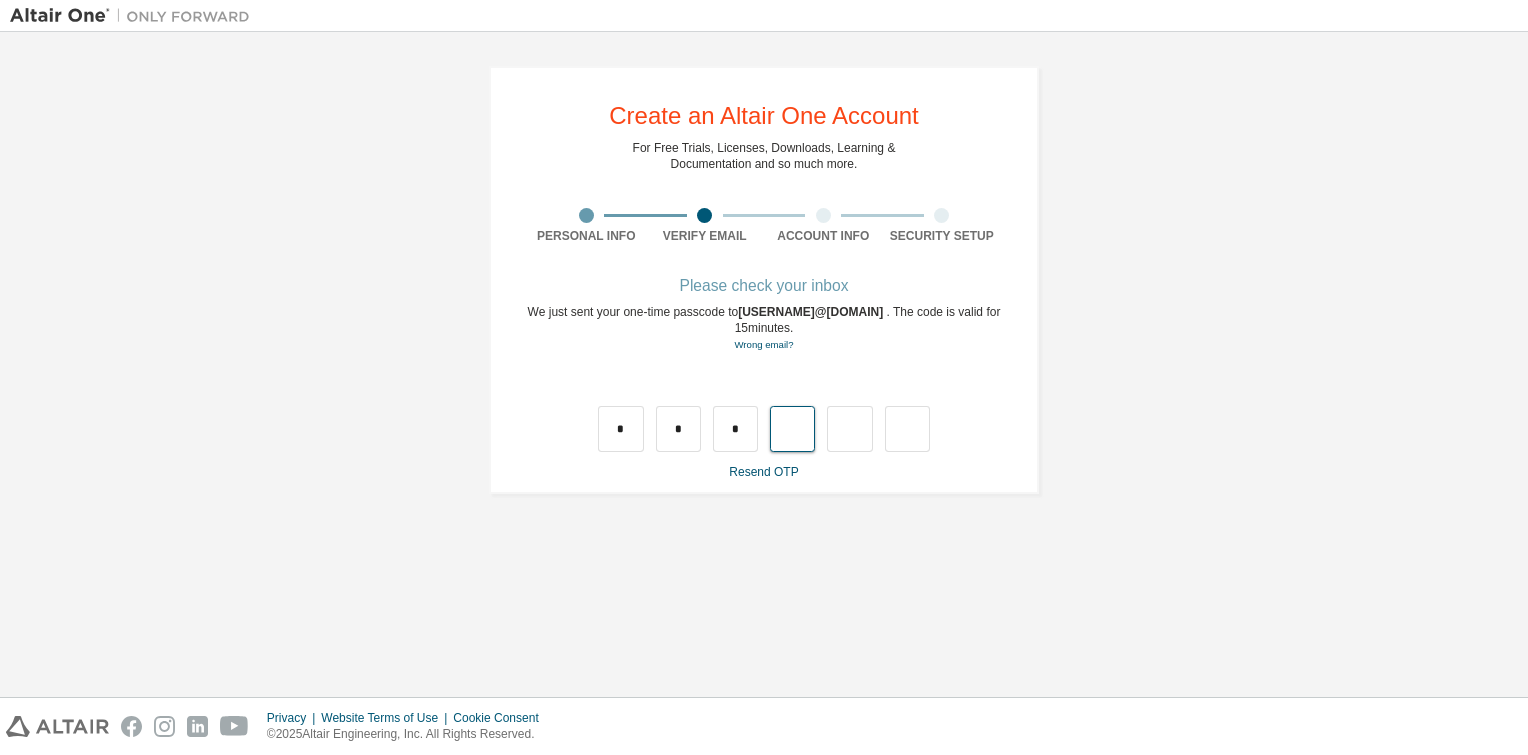 type on "*" 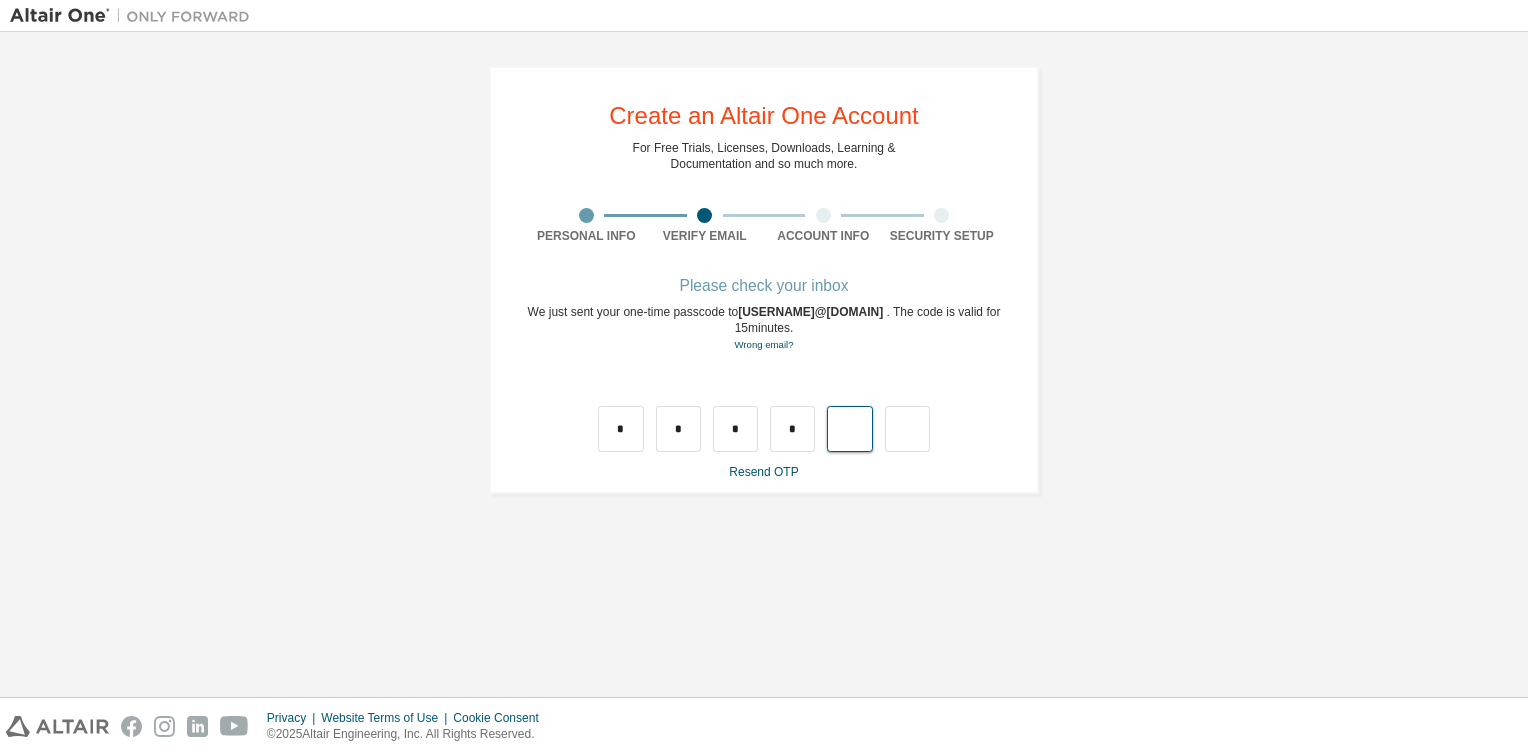 type on "*" 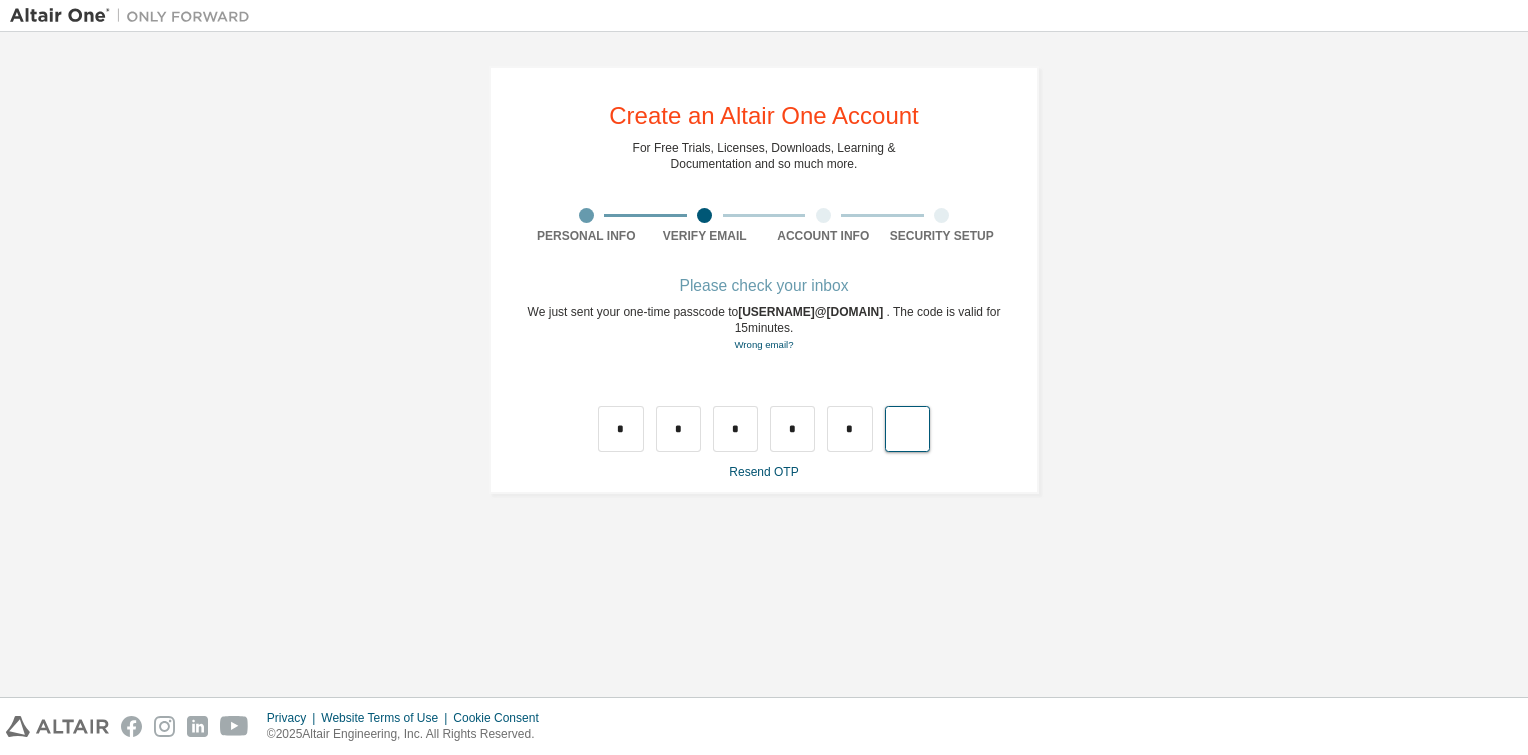type on "*" 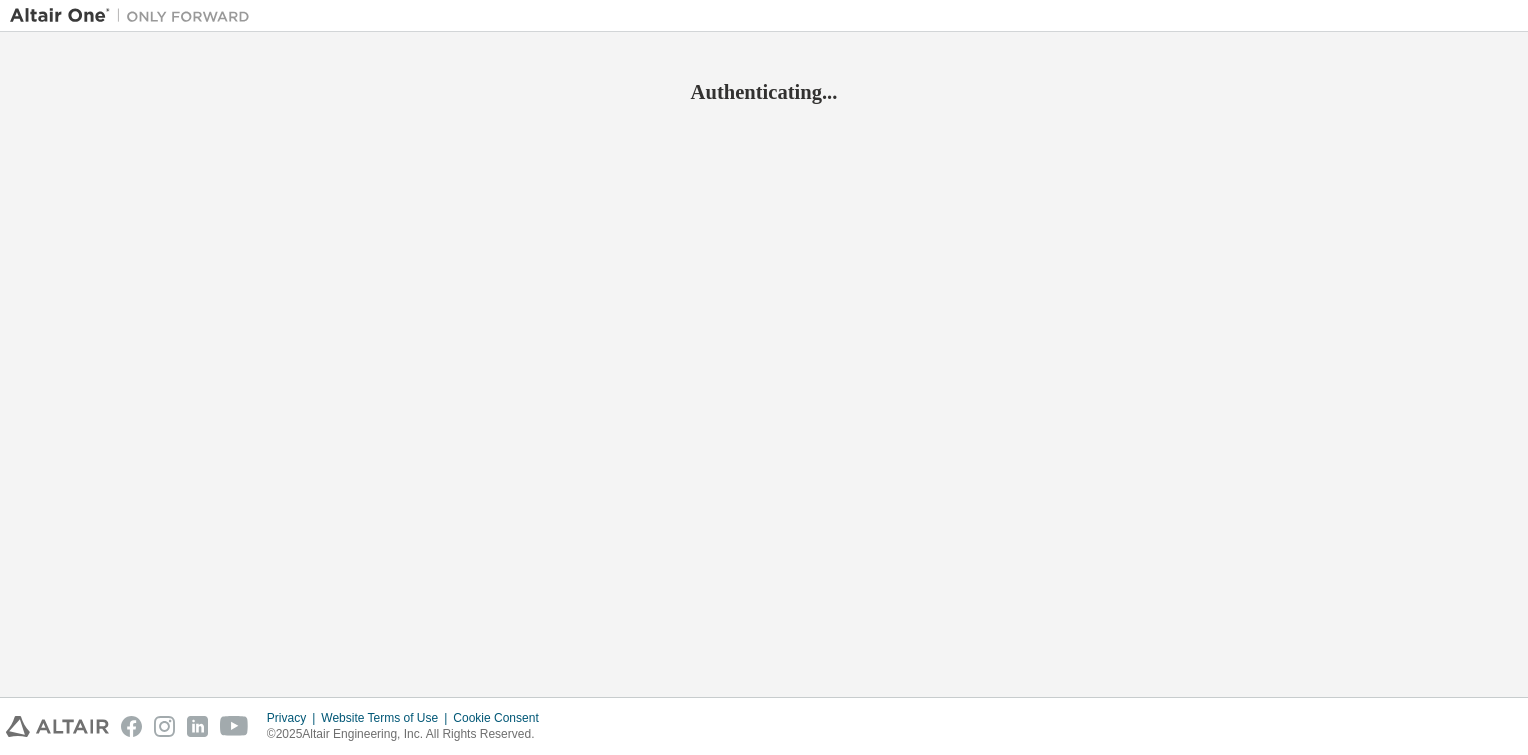 scroll, scrollTop: 0, scrollLeft: 0, axis: both 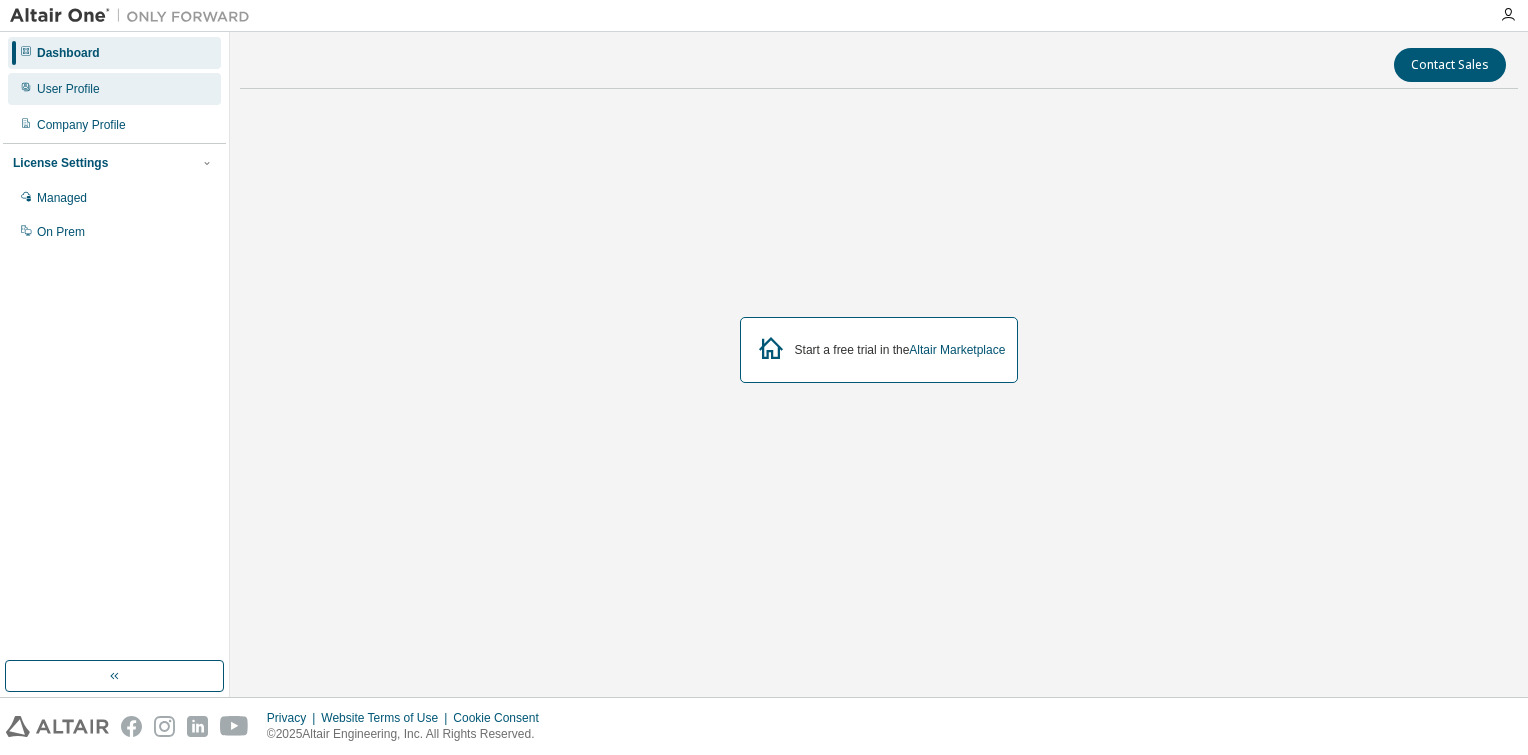 click on "User Profile" at bounding box center [114, 89] 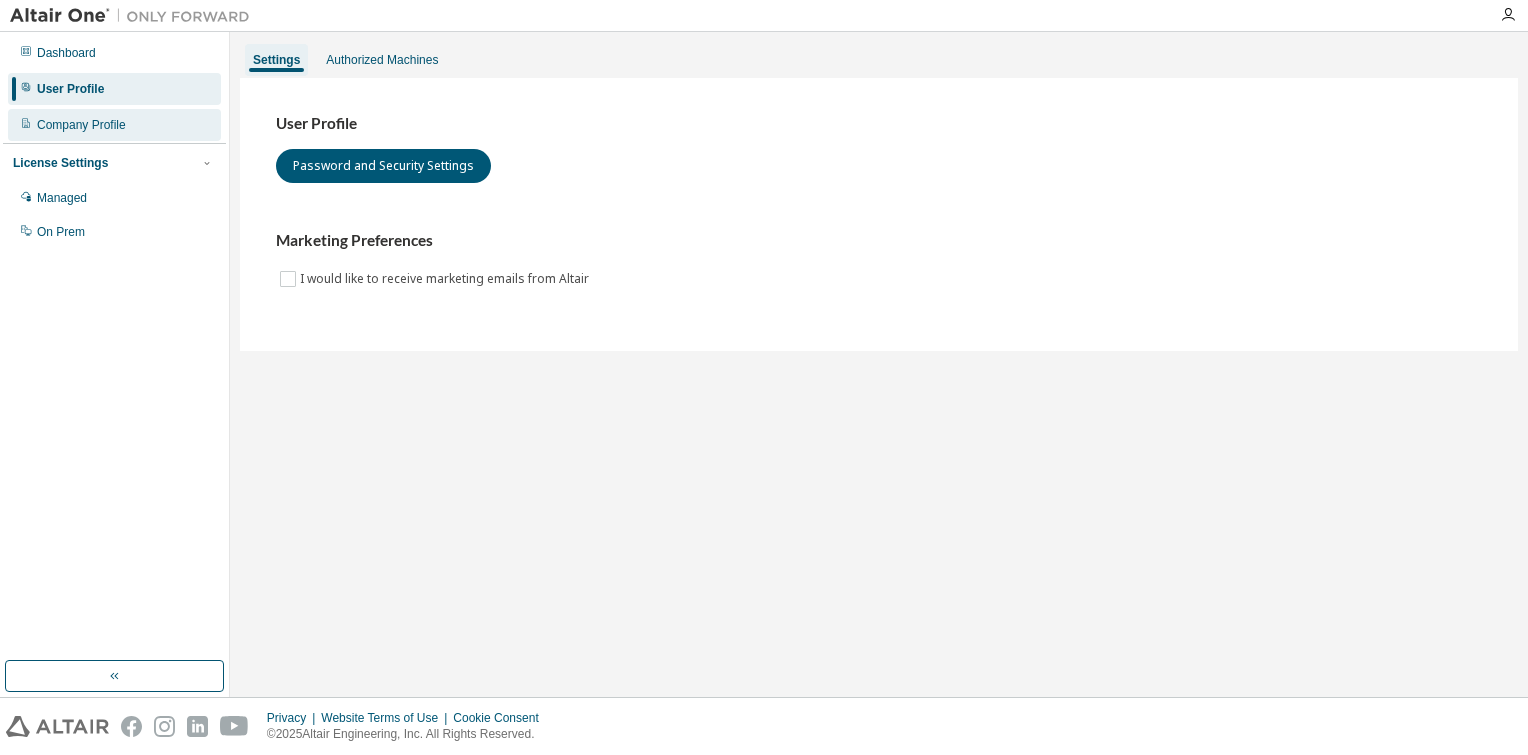 click on "Company Profile" at bounding box center (114, 125) 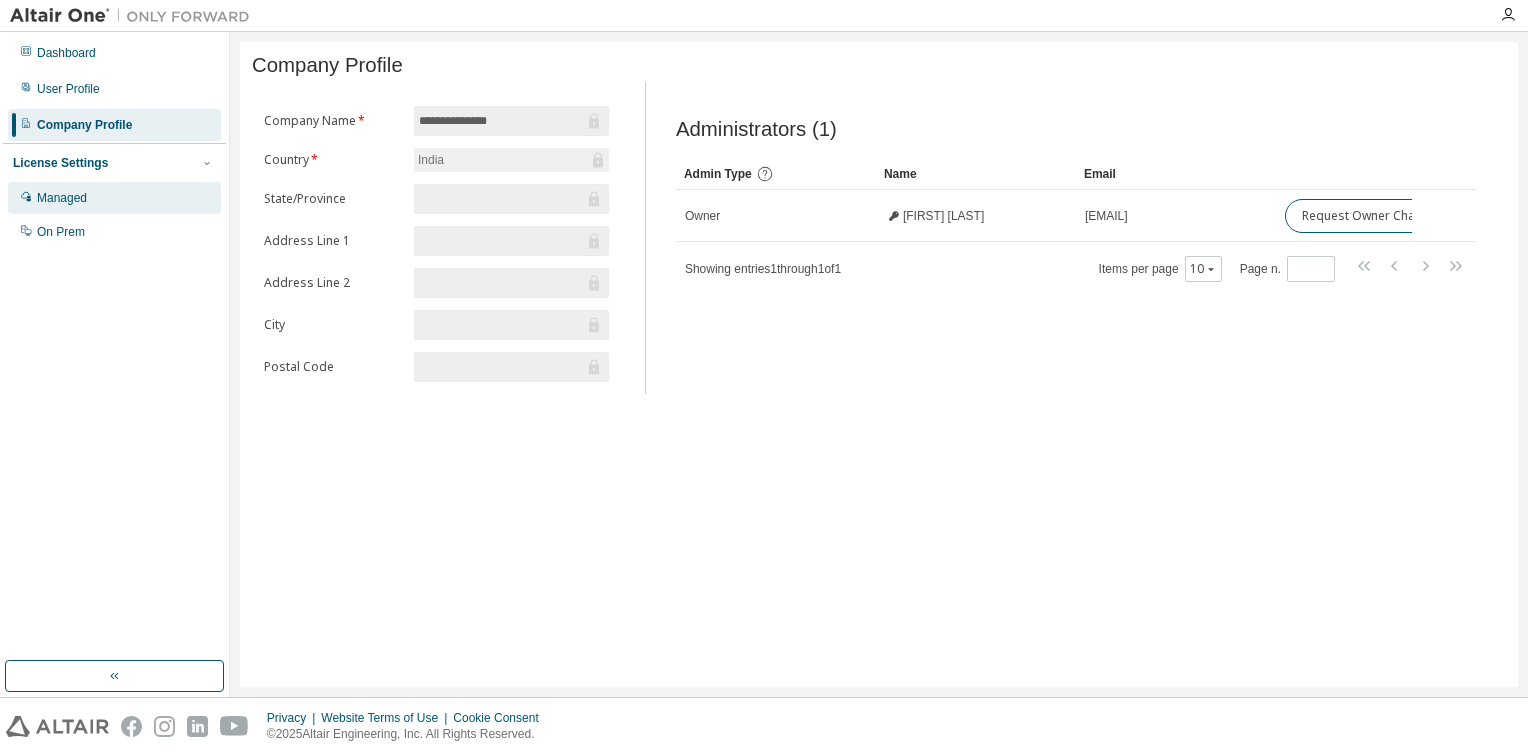 click on "Managed" at bounding box center [114, 198] 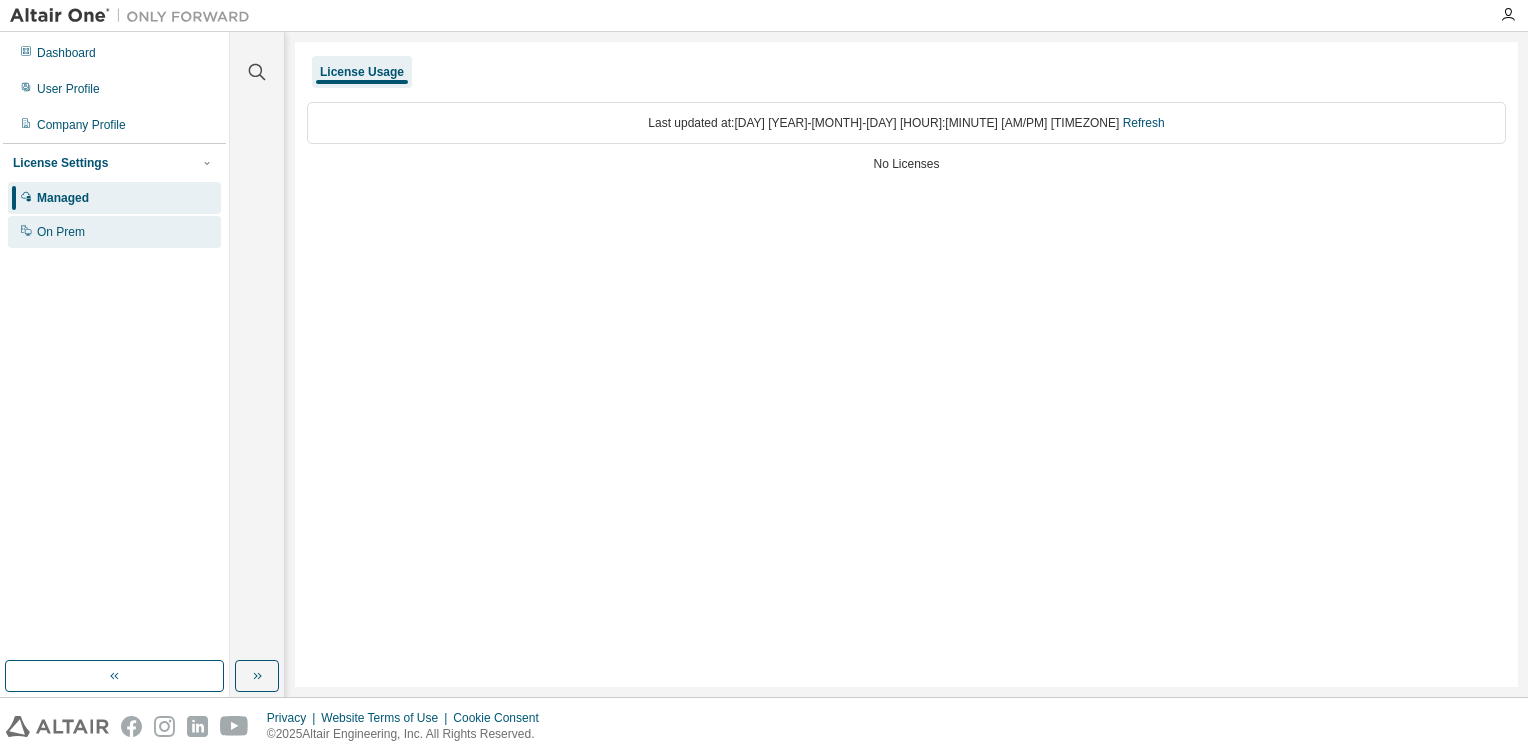 click on "On Prem" at bounding box center [114, 232] 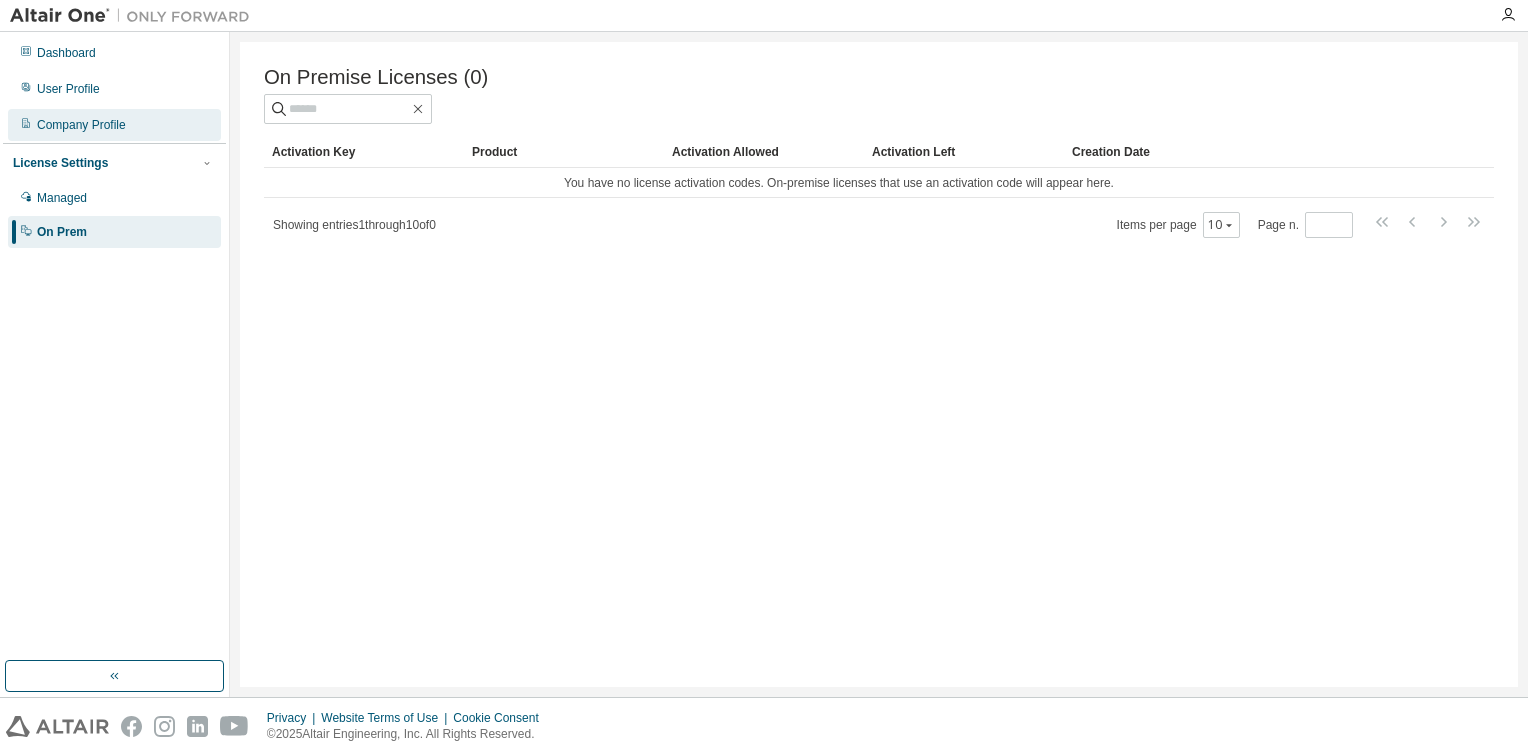 click on "Company Profile" at bounding box center [114, 125] 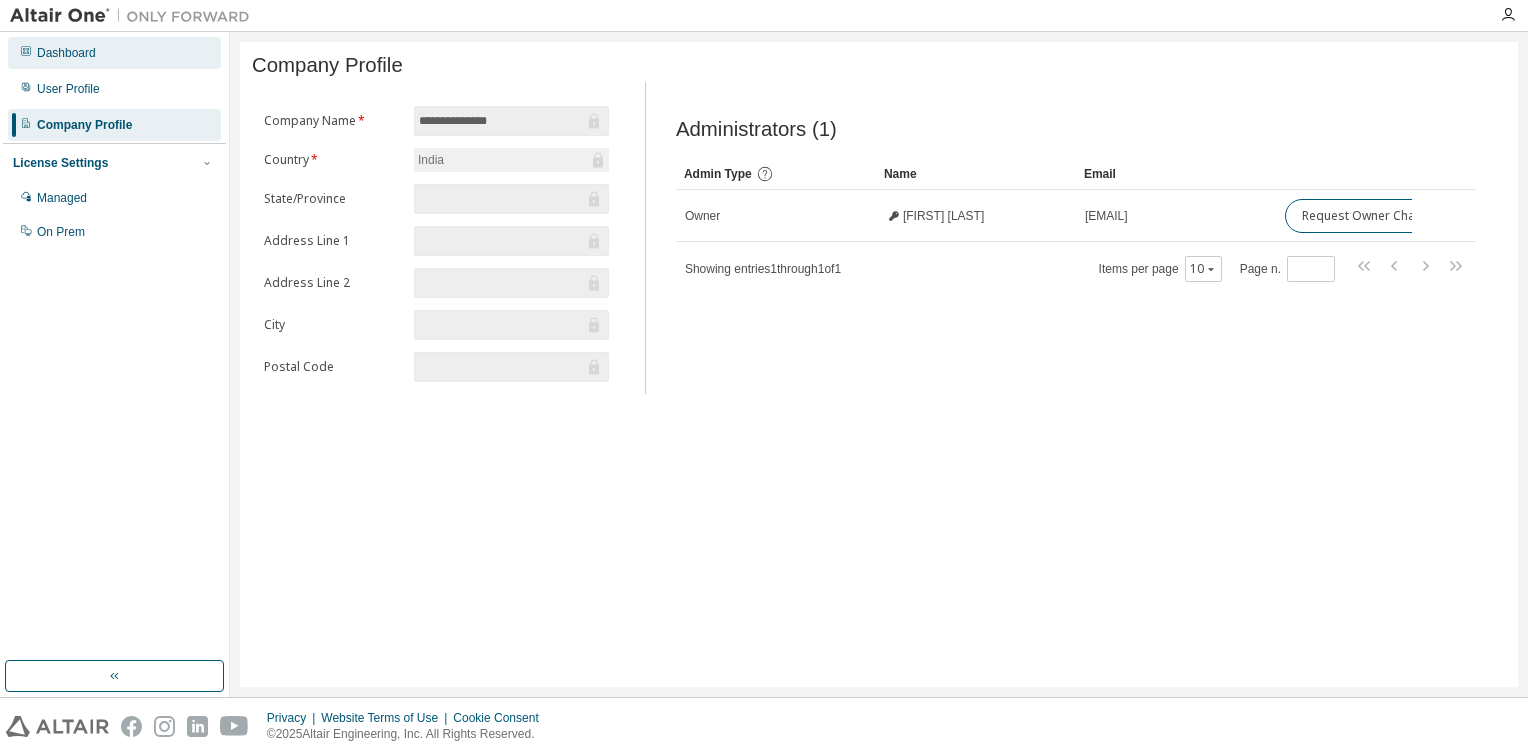 click on "Dashboard" at bounding box center [114, 53] 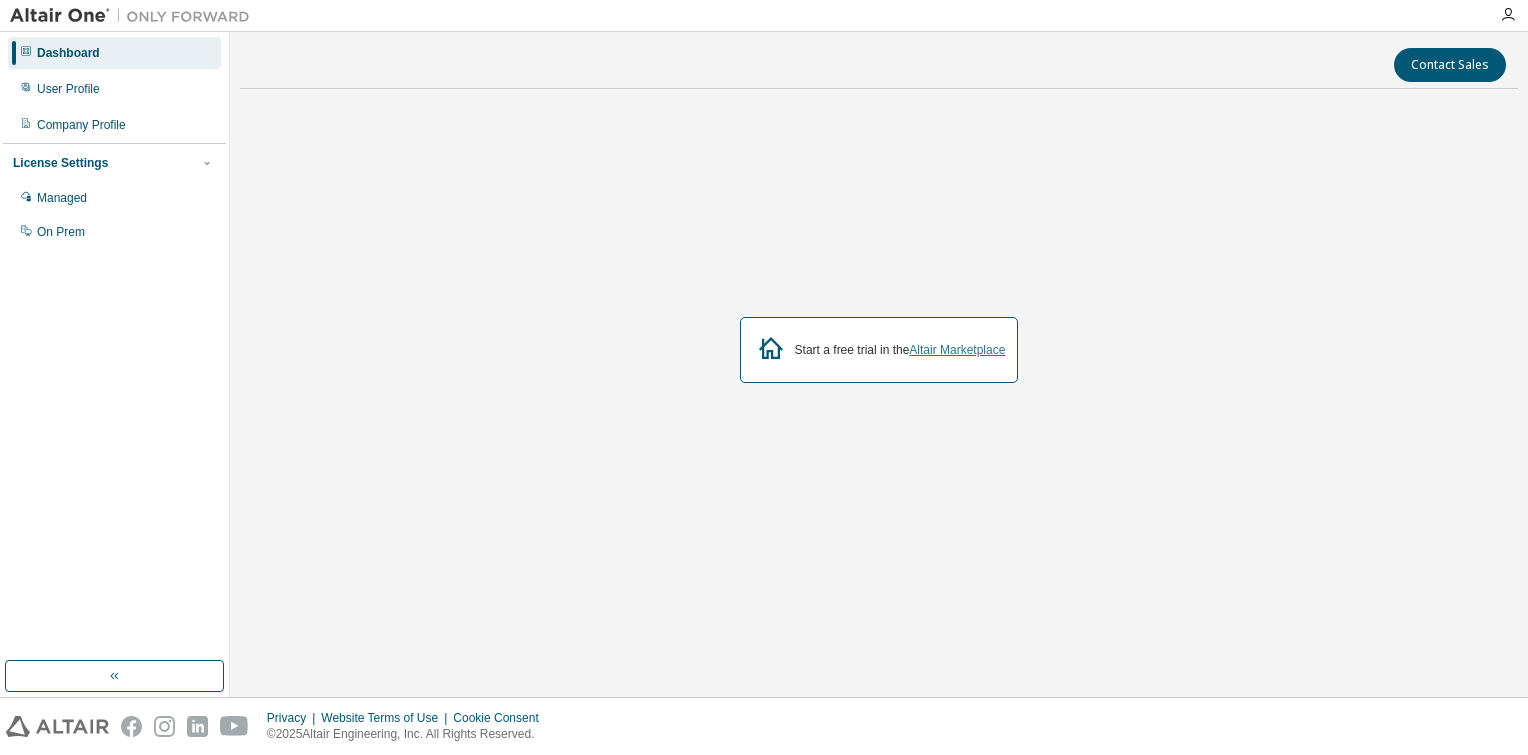click on "Altair Marketplace" at bounding box center [957, 350] 